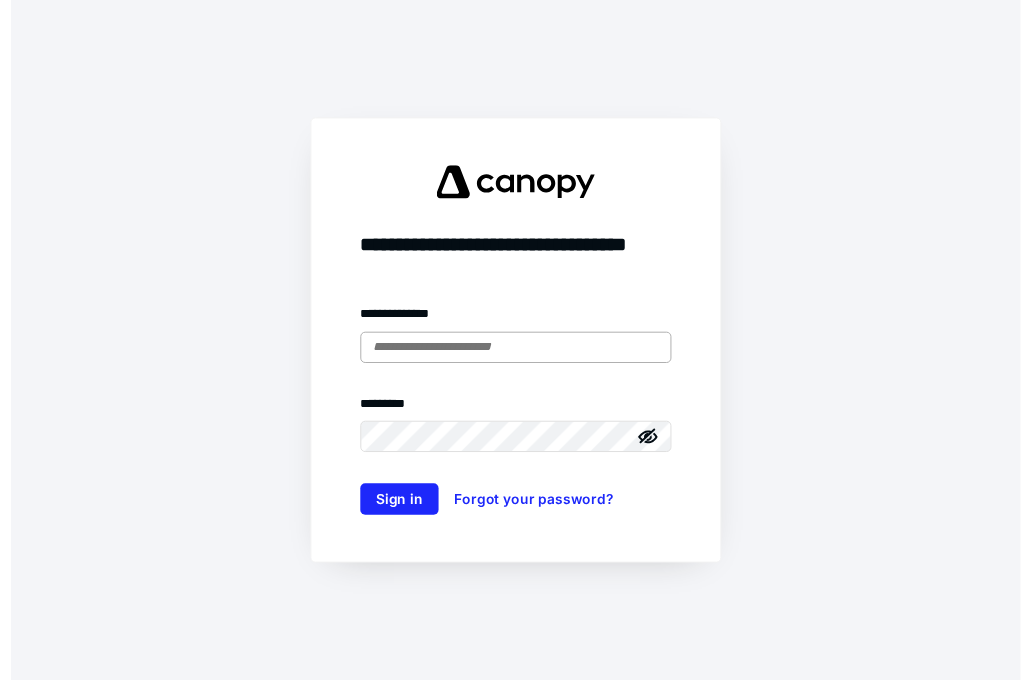 scroll, scrollTop: 0, scrollLeft: 0, axis: both 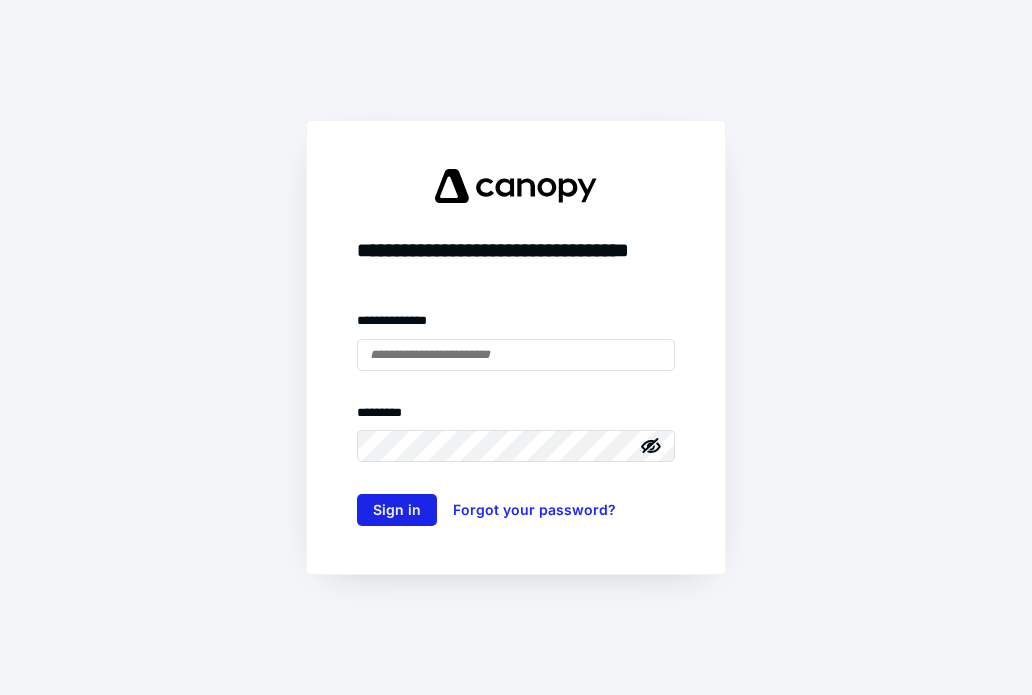 type on "**********" 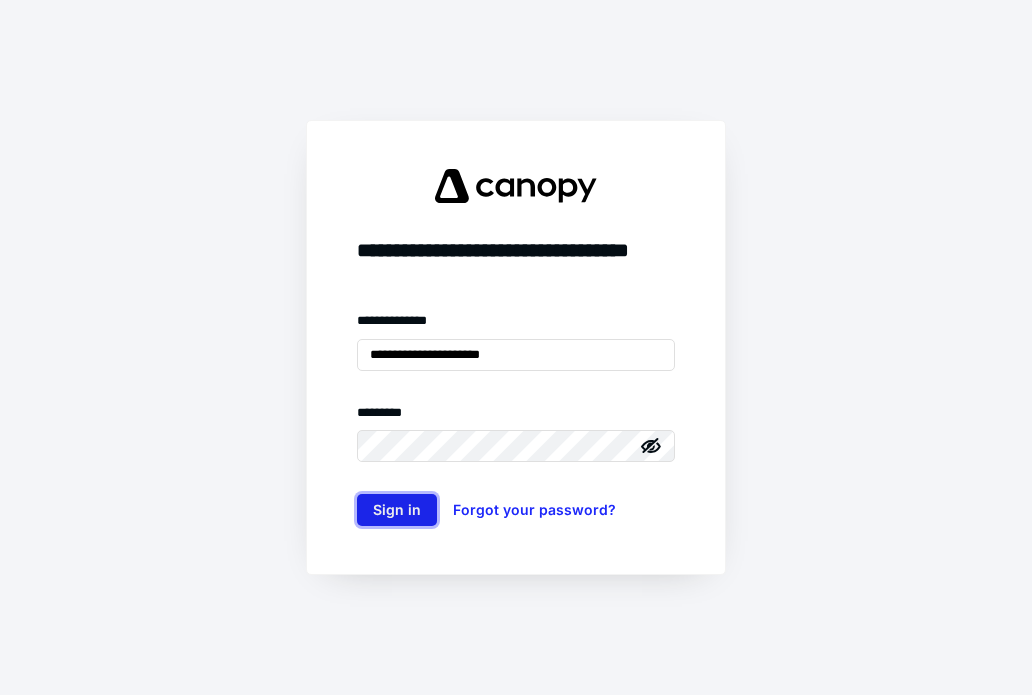 click on "Sign in" at bounding box center (397, 510) 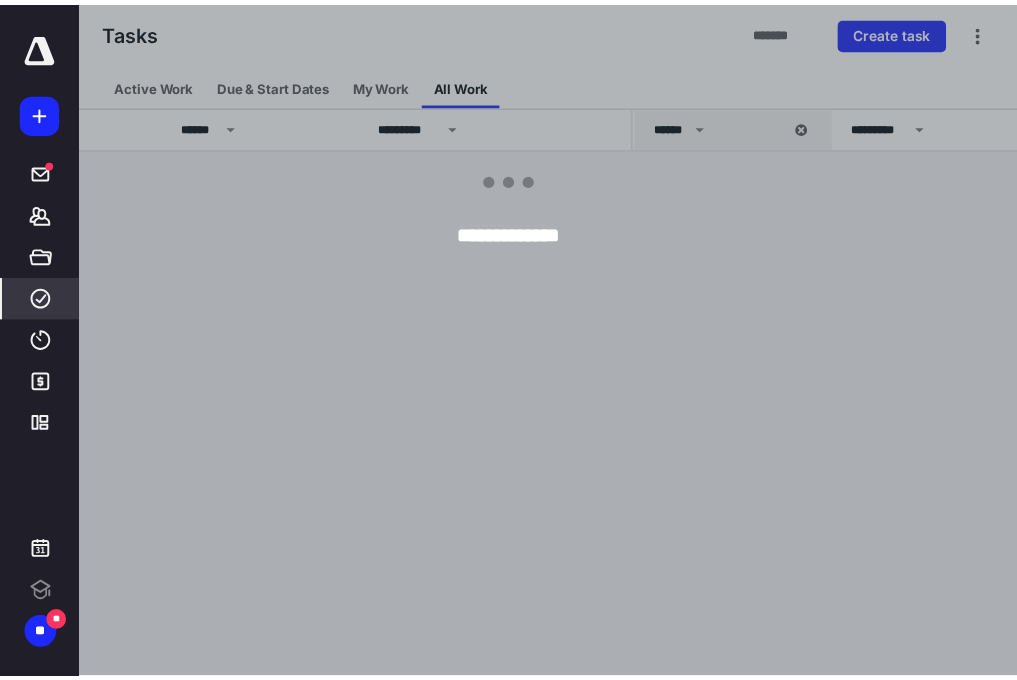 scroll, scrollTop: 0, scrollLeft: 0, axis: both 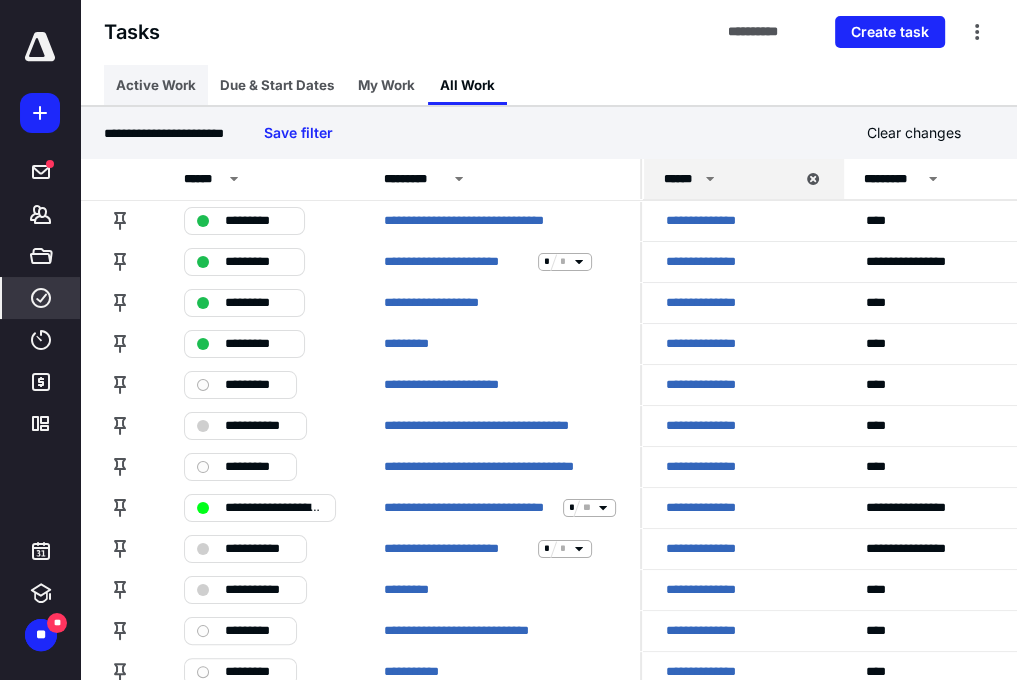 click on "Active Work" at bounding box center (156, 85) 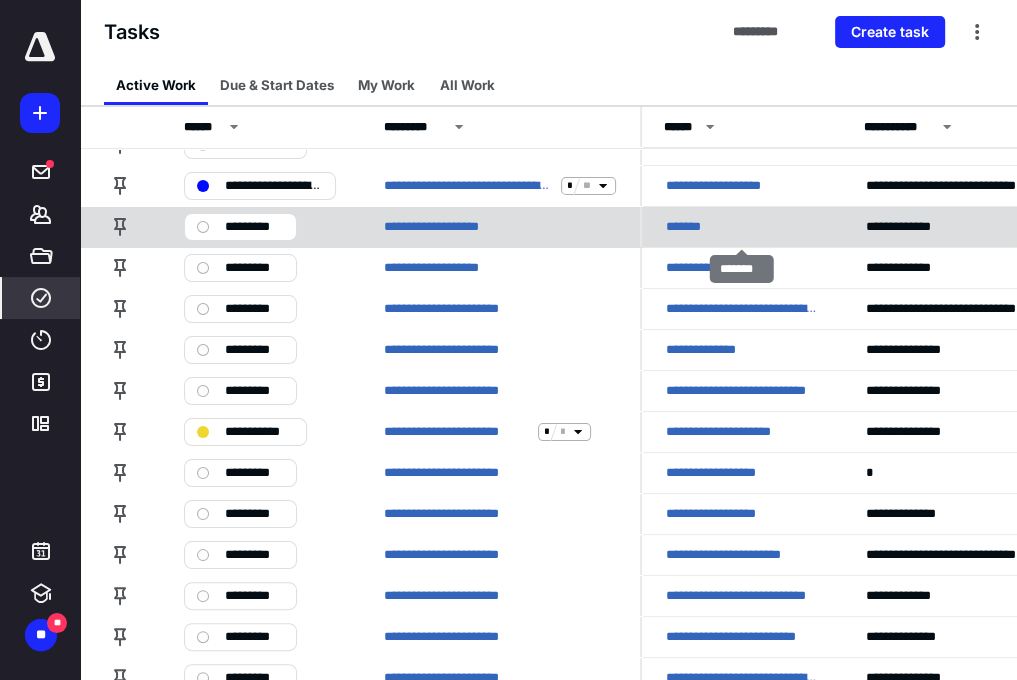 scroll, scrollTop: 100, scrollLeft: 0, axis: vertical 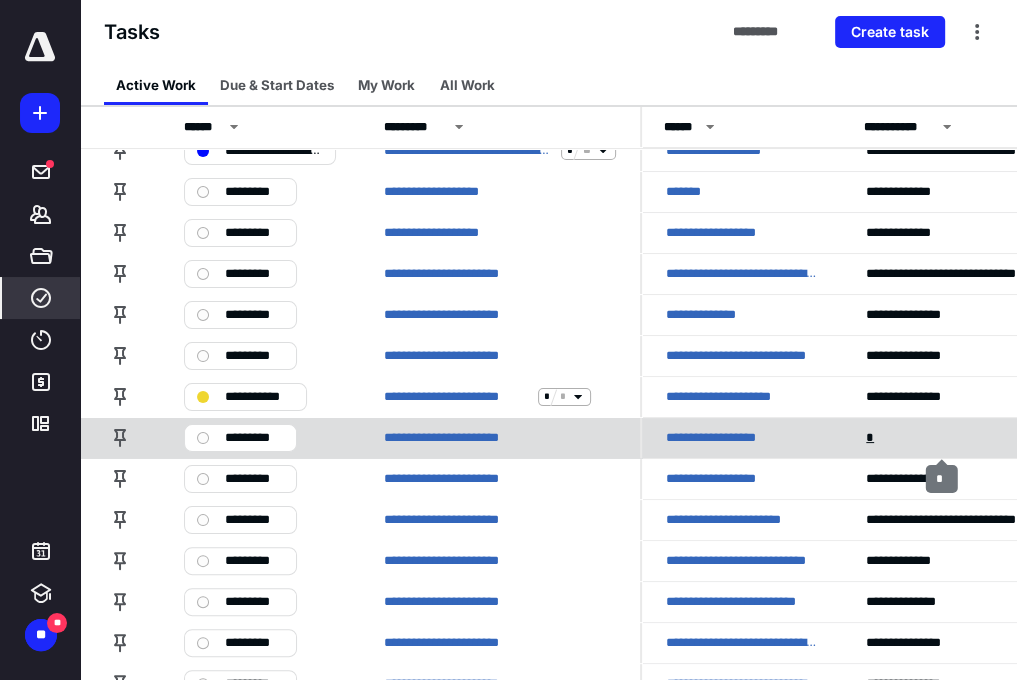 click on "*" at bounding box center (872, 438) 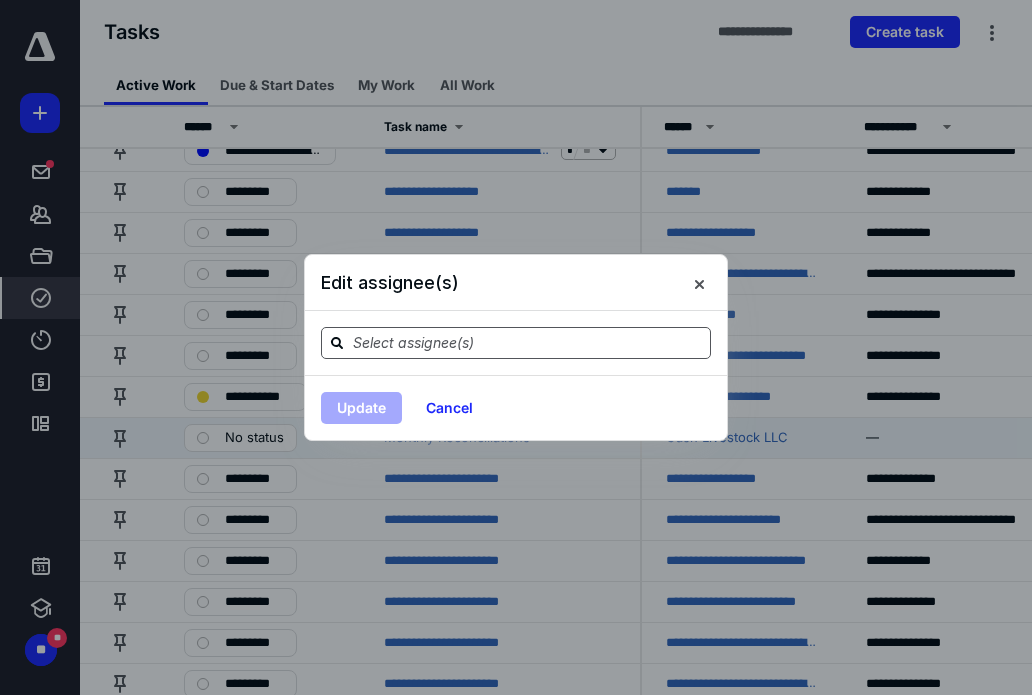 click at bounding box center (528, 342) 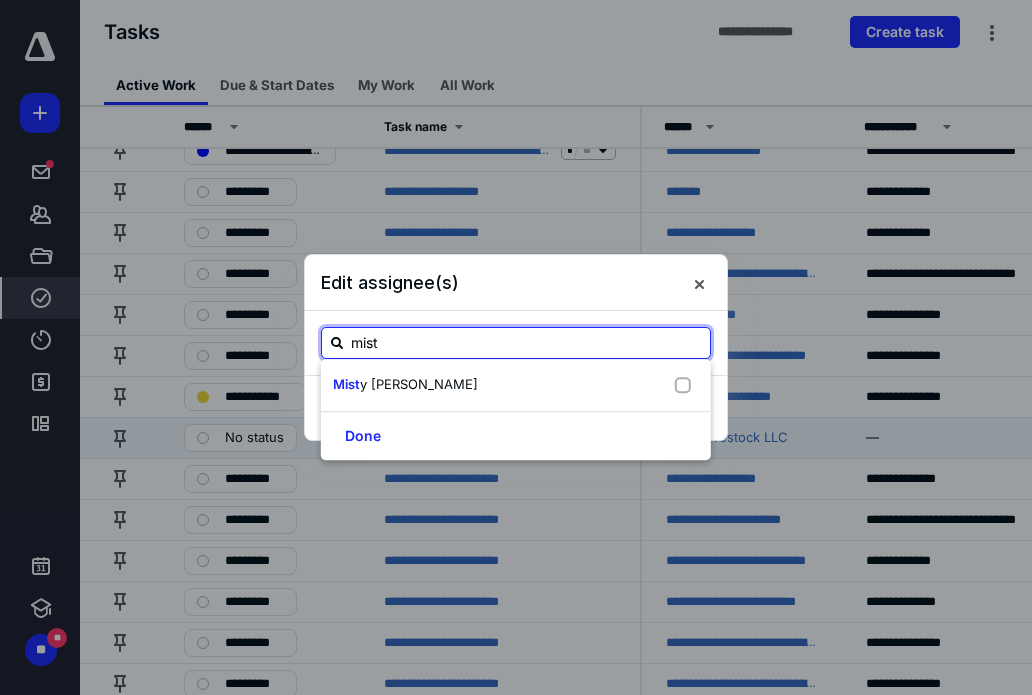 type on "[PERSON_NAME]" 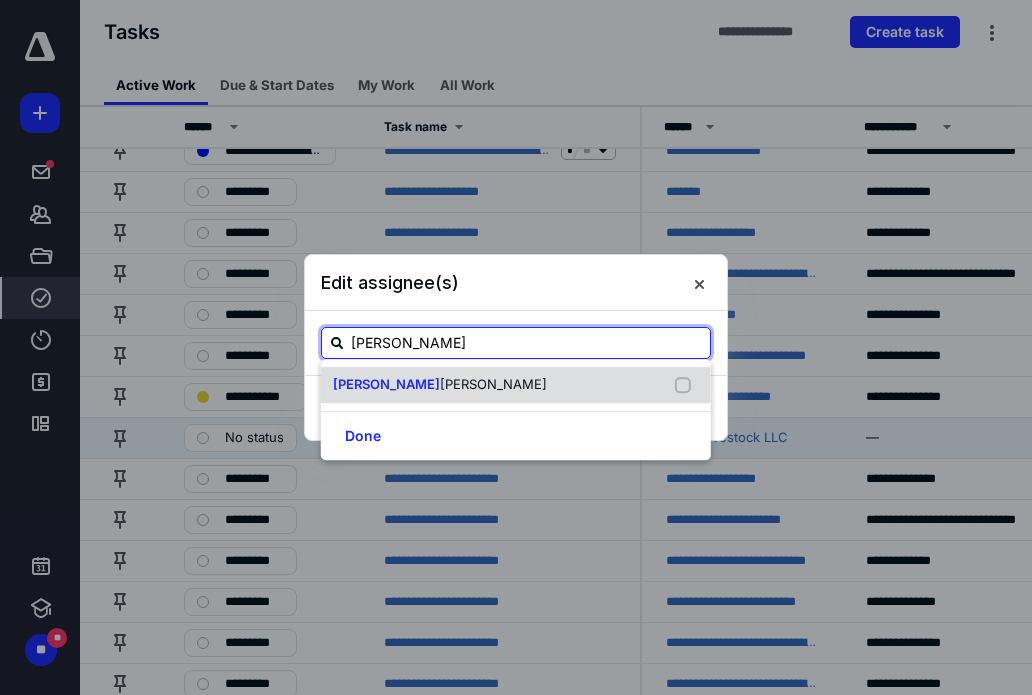 click on "[PERSON_NAME]" at bounding box center (516, 385) 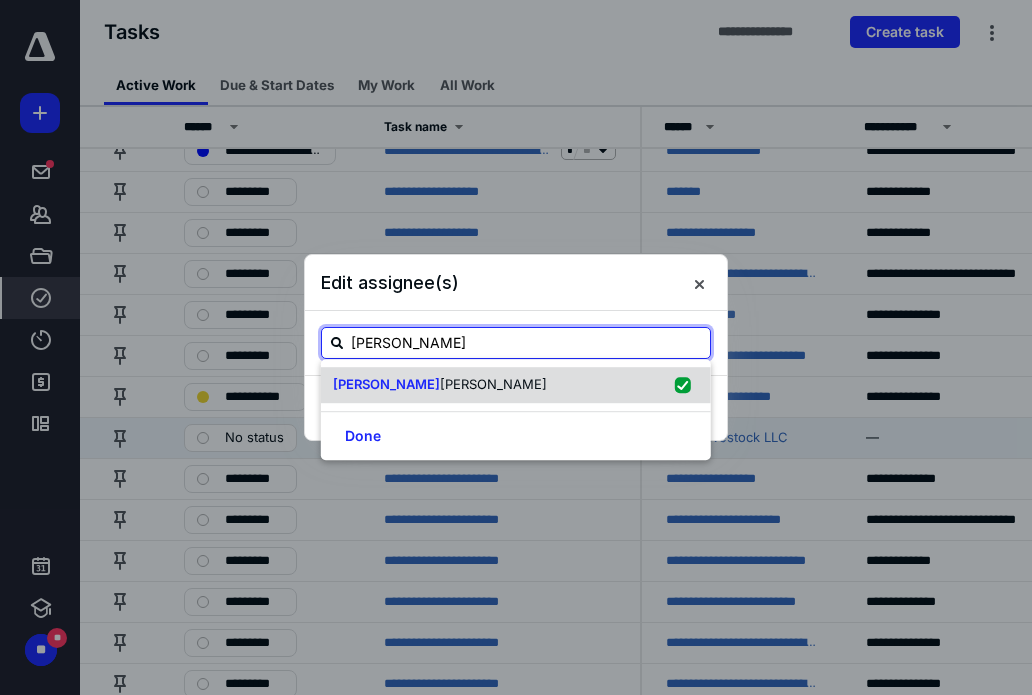 checkbox on "true" 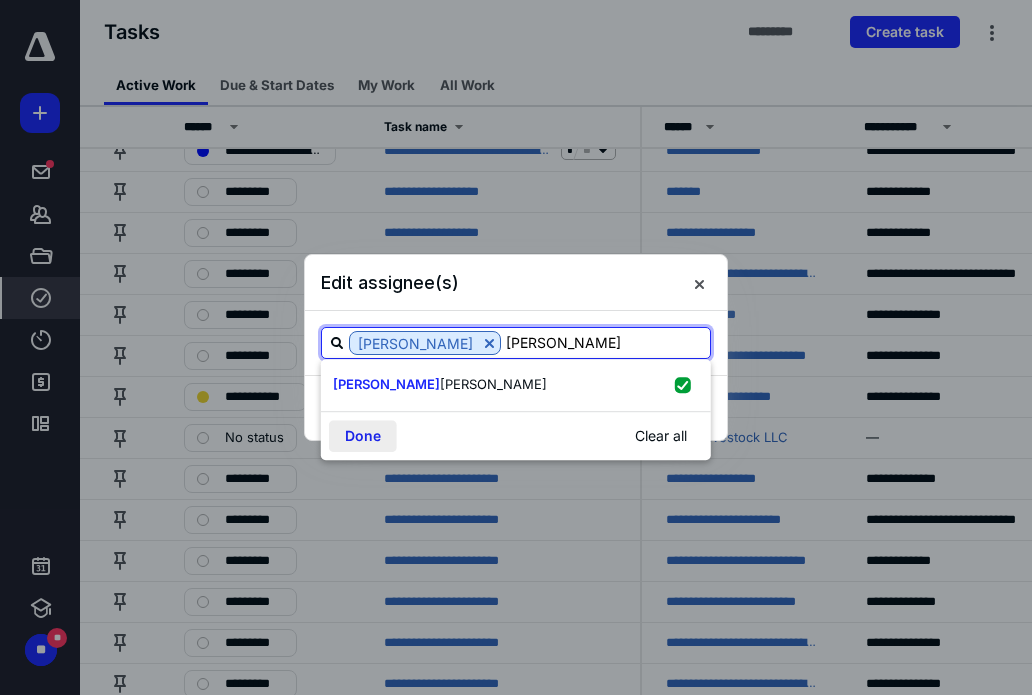 type on "[PERSON_NAME]" 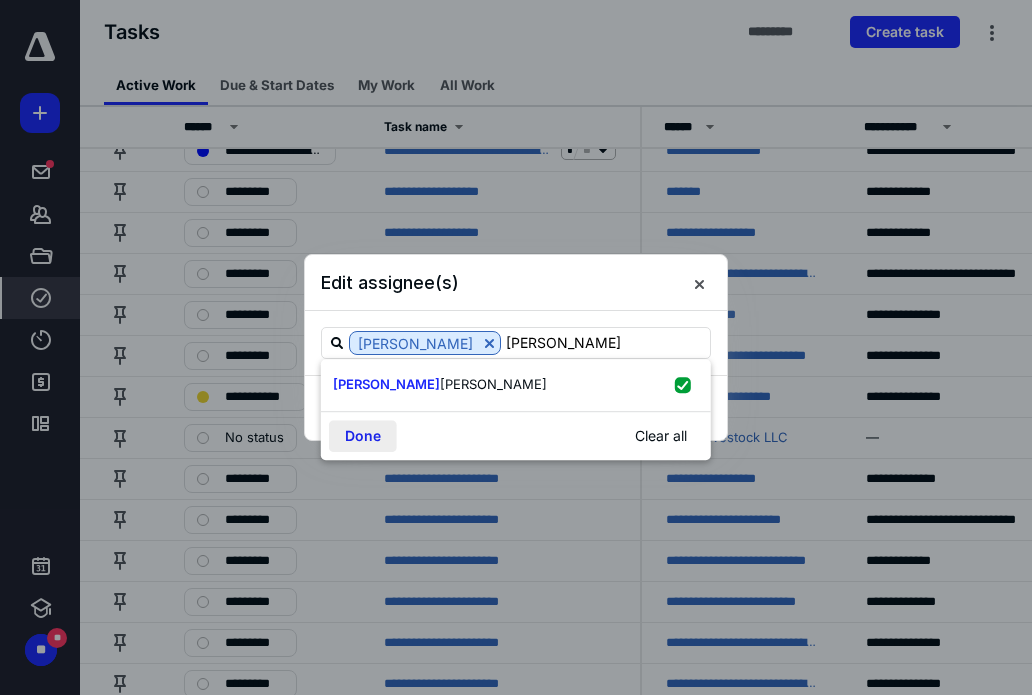 click on "Done" at bounding box center (363, 436) 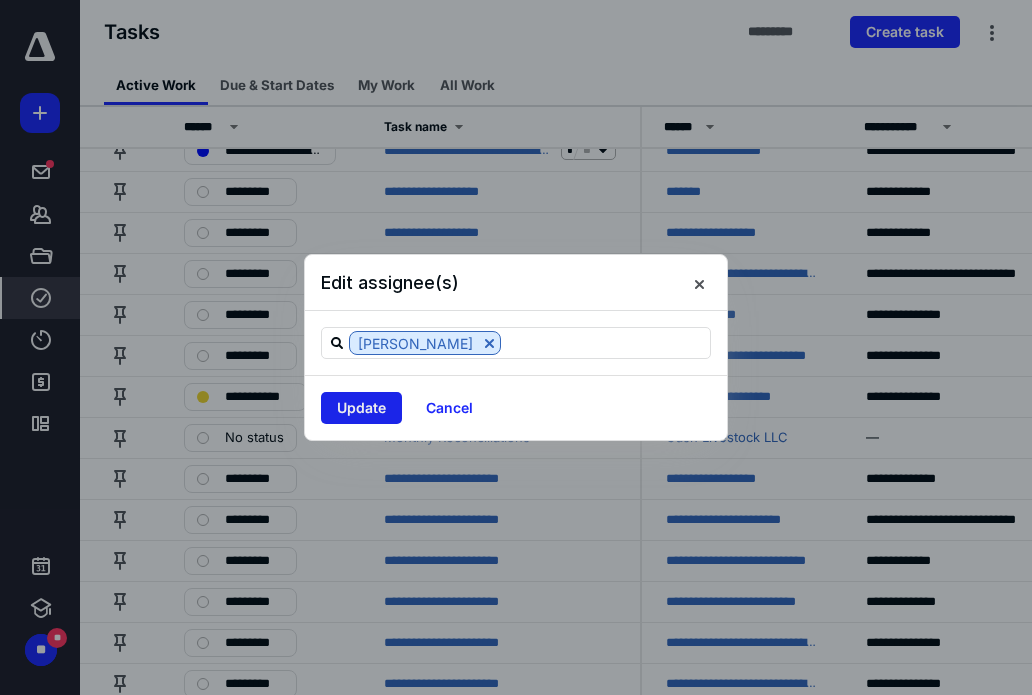 click on "Update" at bounding box center (361, 408) 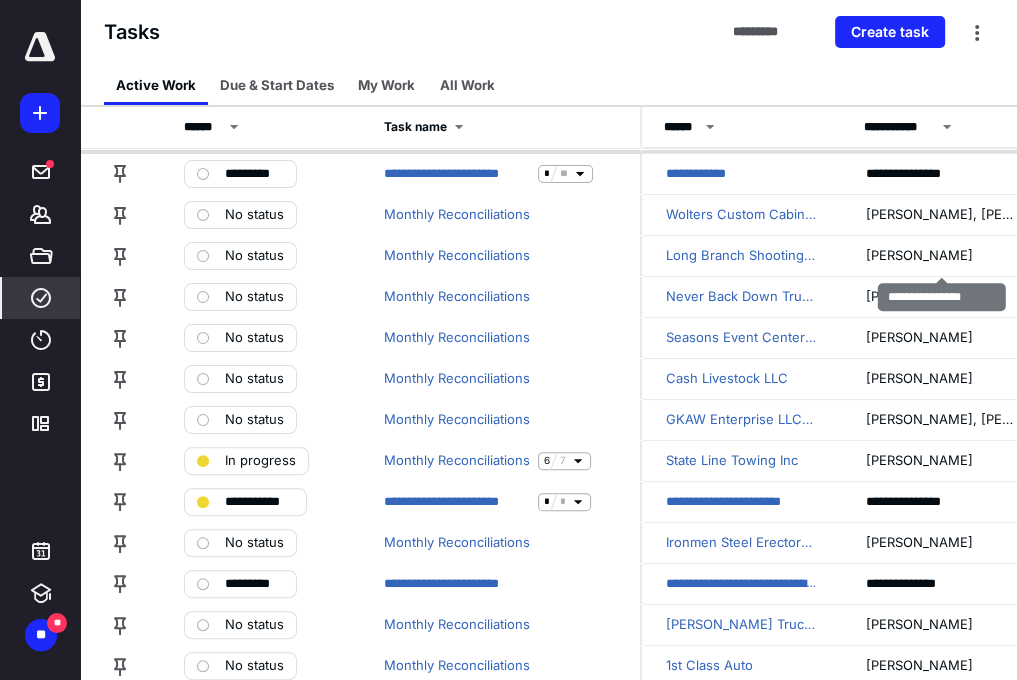 scroll, scrollTop: 300, scrollLeft: 0, axis: vertical 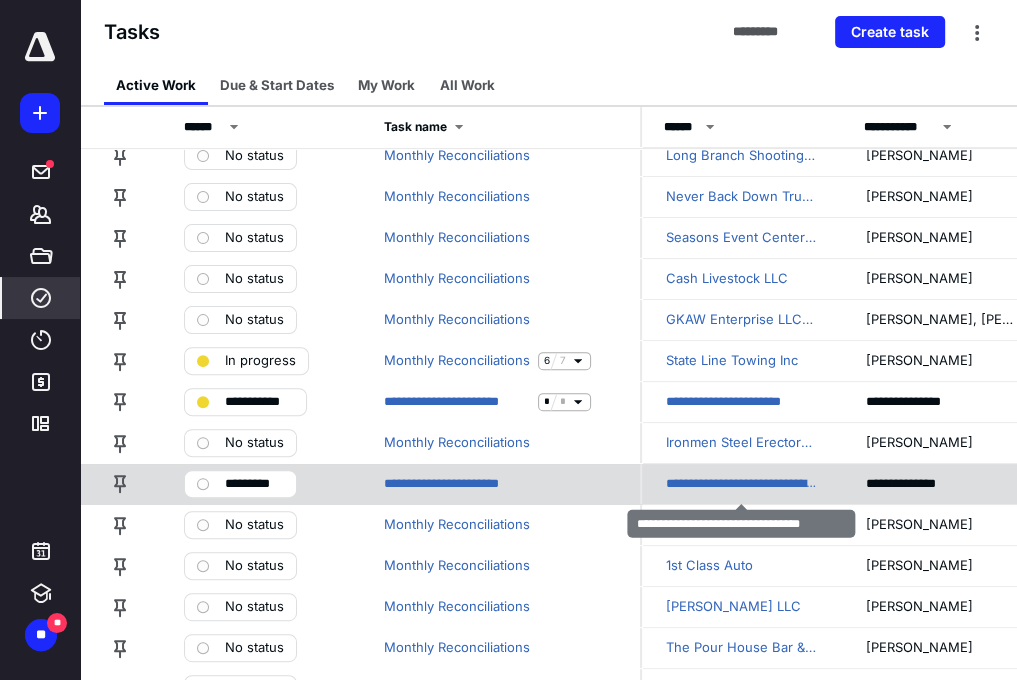 click on "**********" at bounding box center (742, 484) 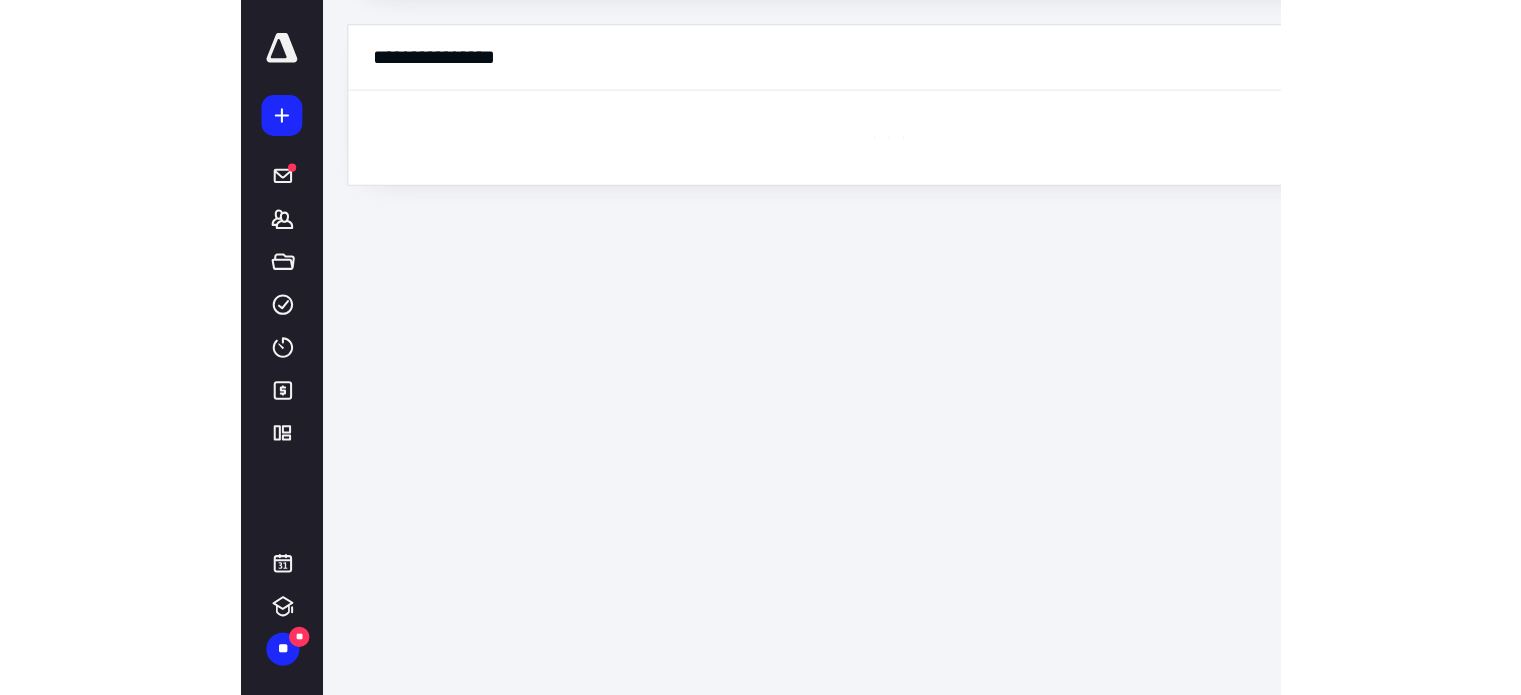 scroll, scrollTop: 0, scrollLeft: 0, axis: both 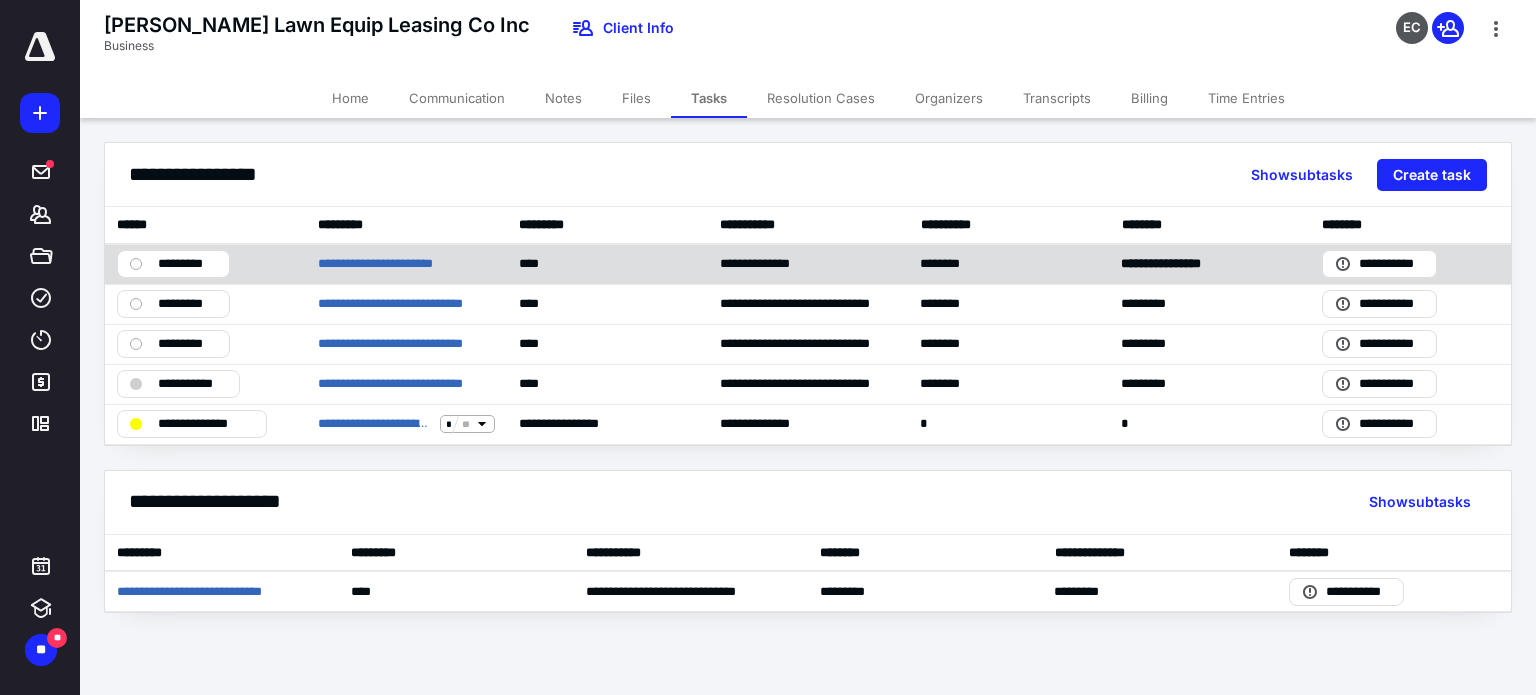 click at bounding box center [136, 264] 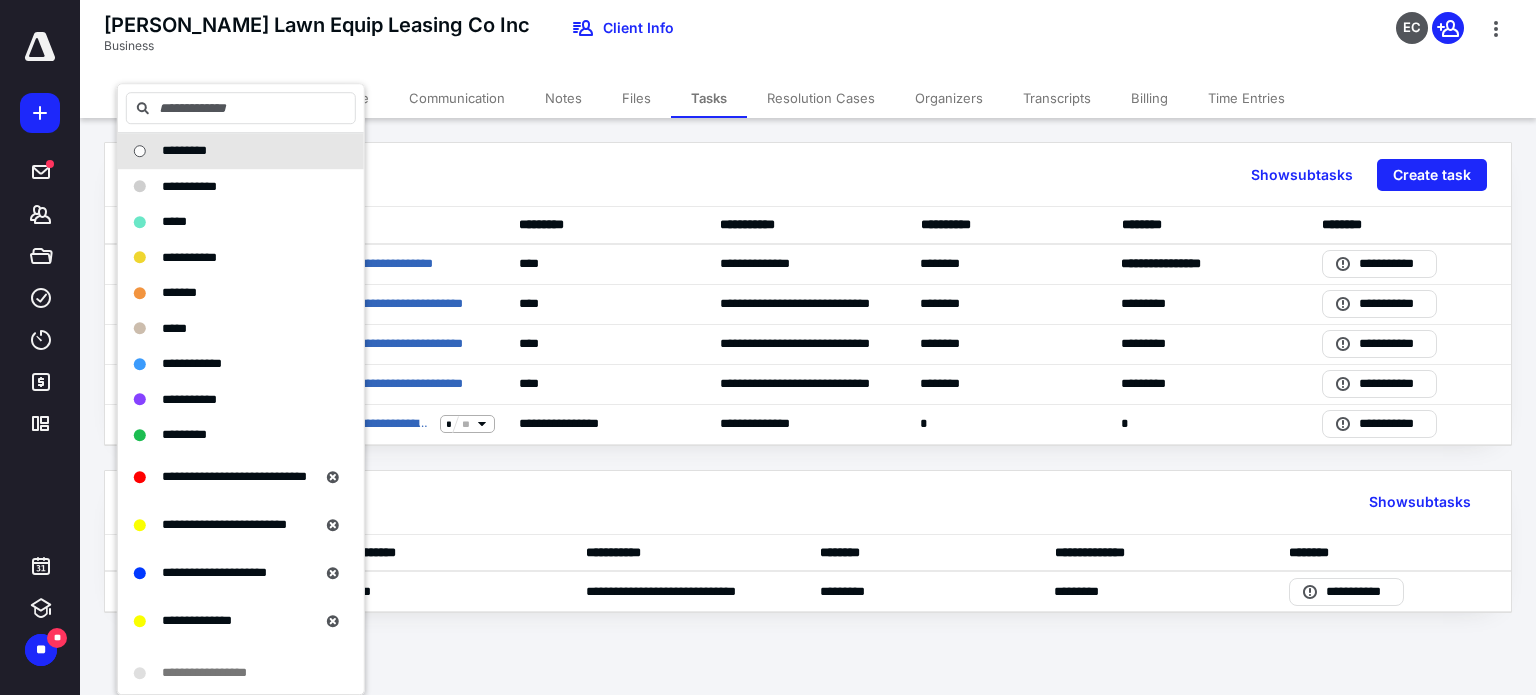 click on "******   *****   *** Show  subtasks Create task" at bounding box center [808, 175] 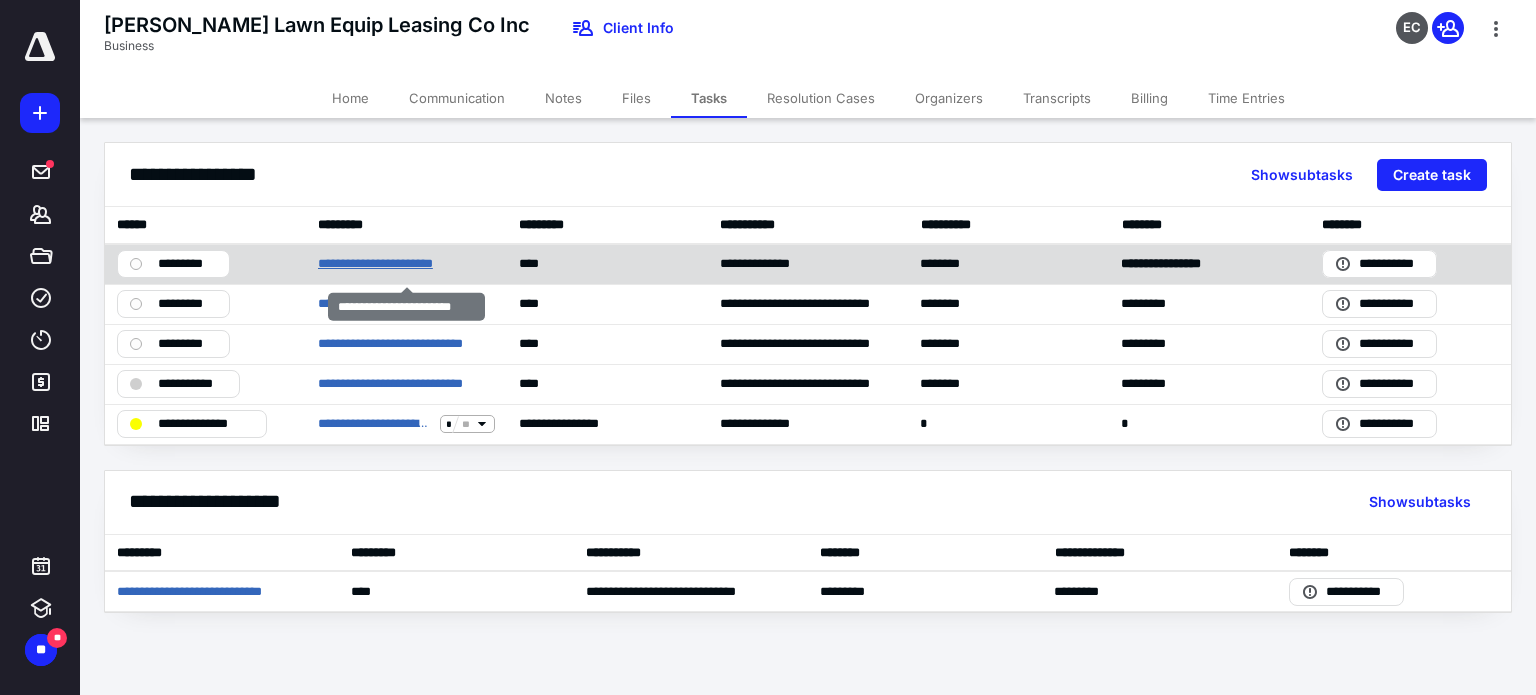click on "**********" at bounding box center [391, 264] 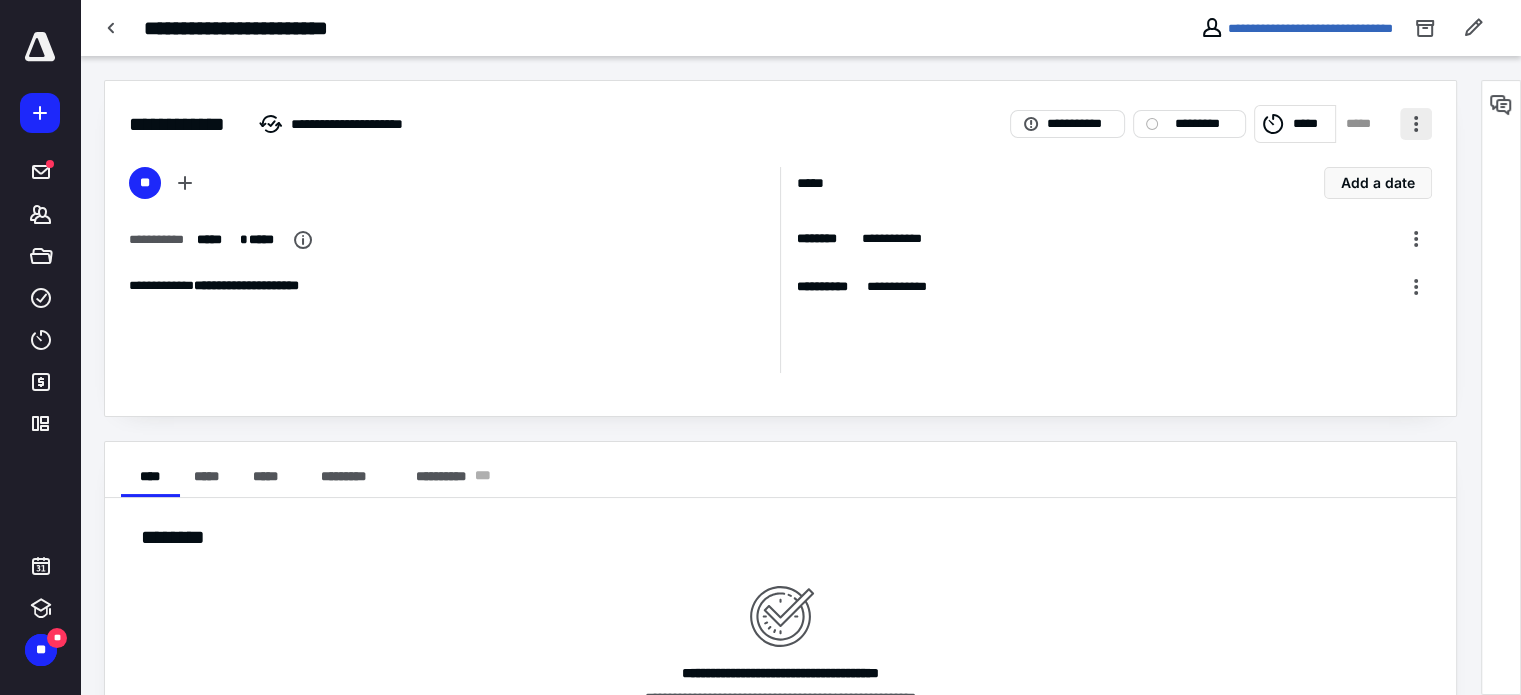 click at bounding box center (1416, 124) 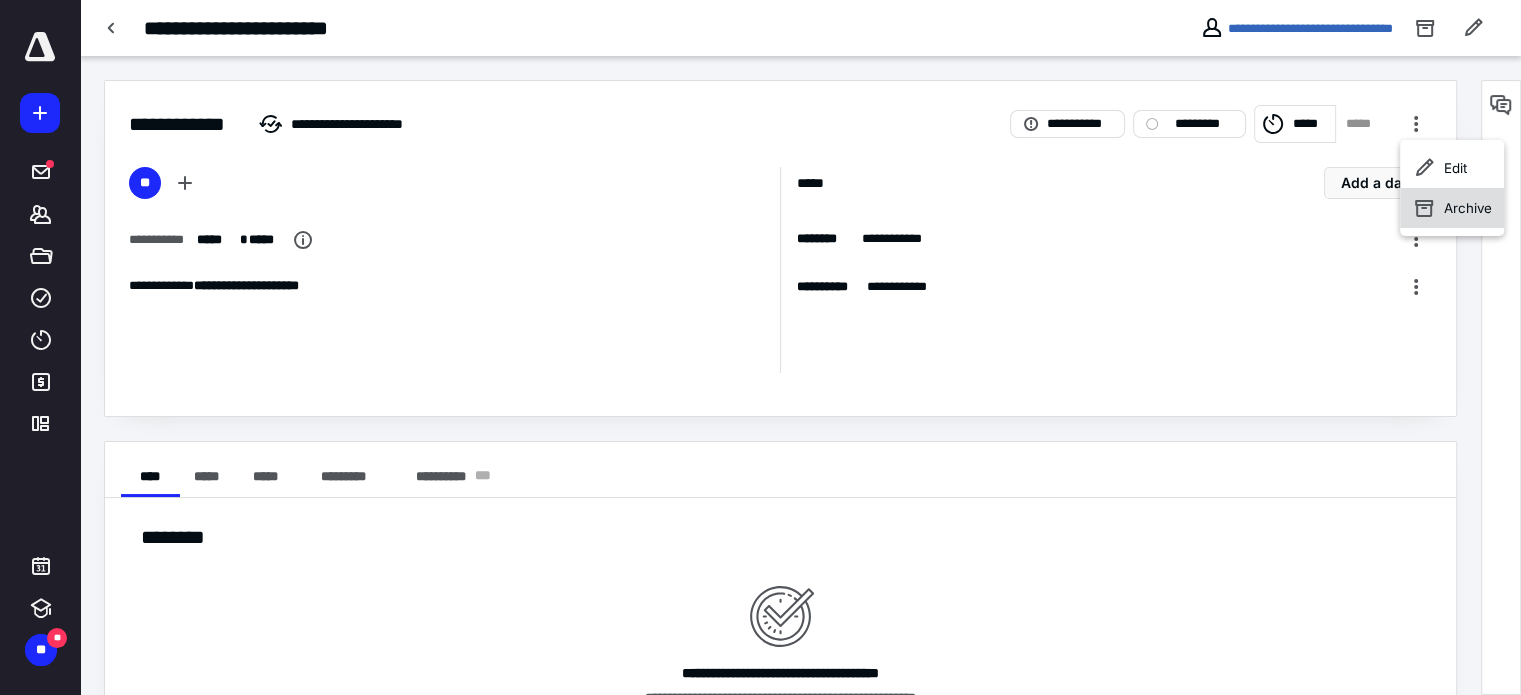 click on "Archive" at bounding box center (1452, 208) 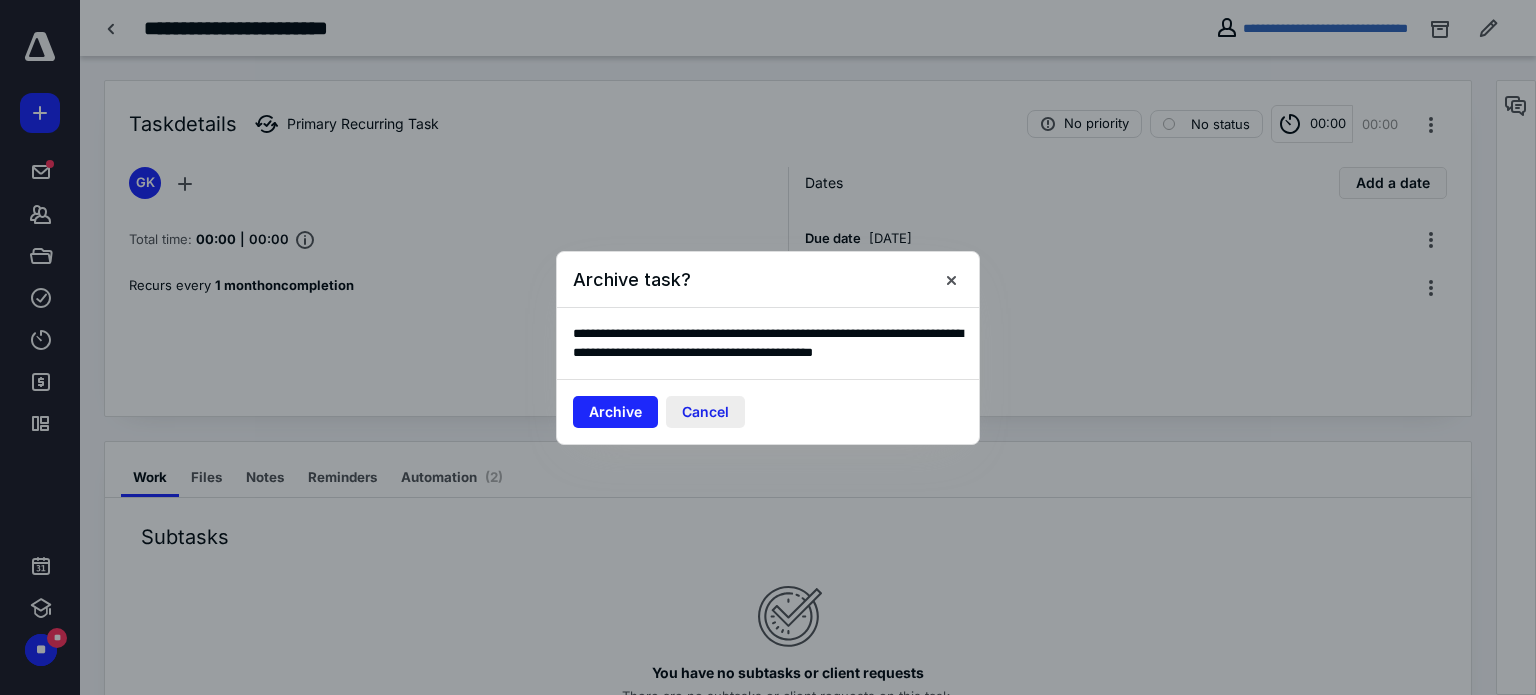 click on "Cancel" at bounding box center [705, 412] 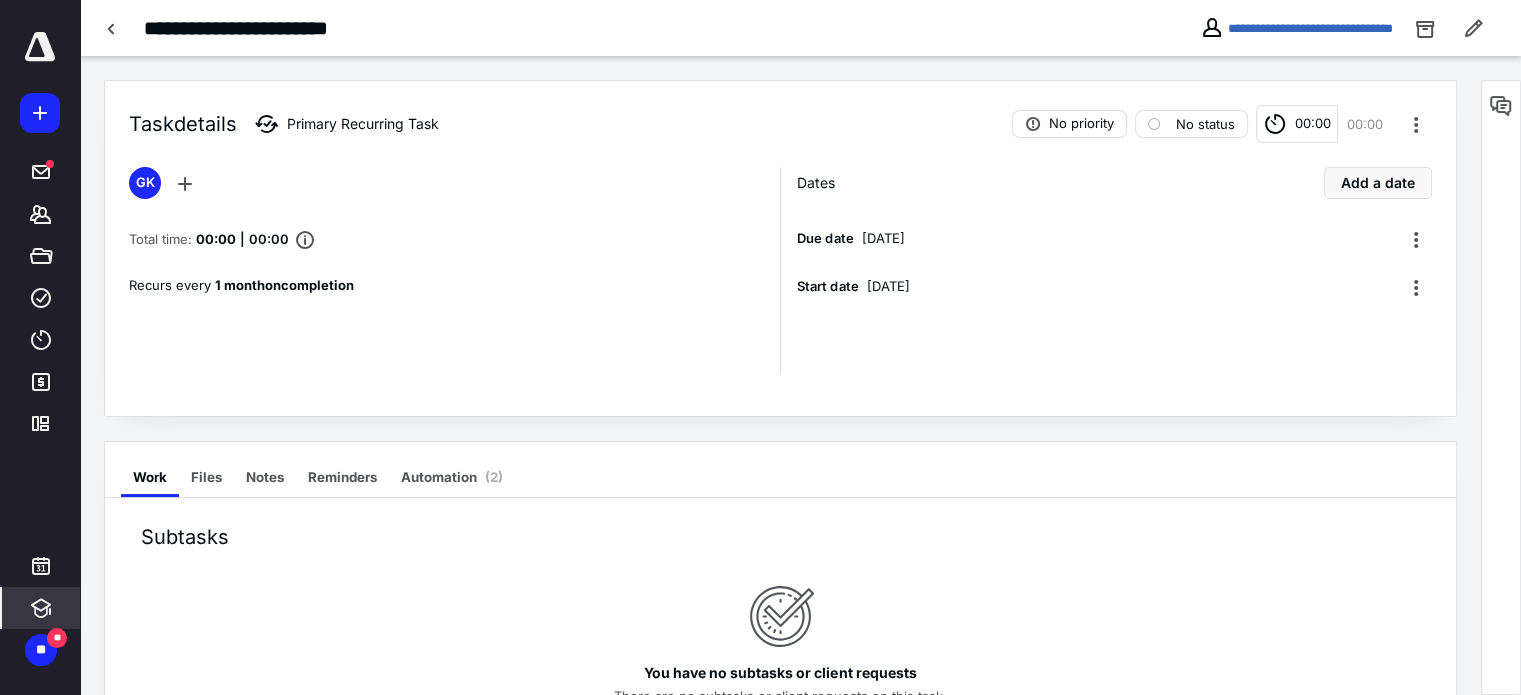 click 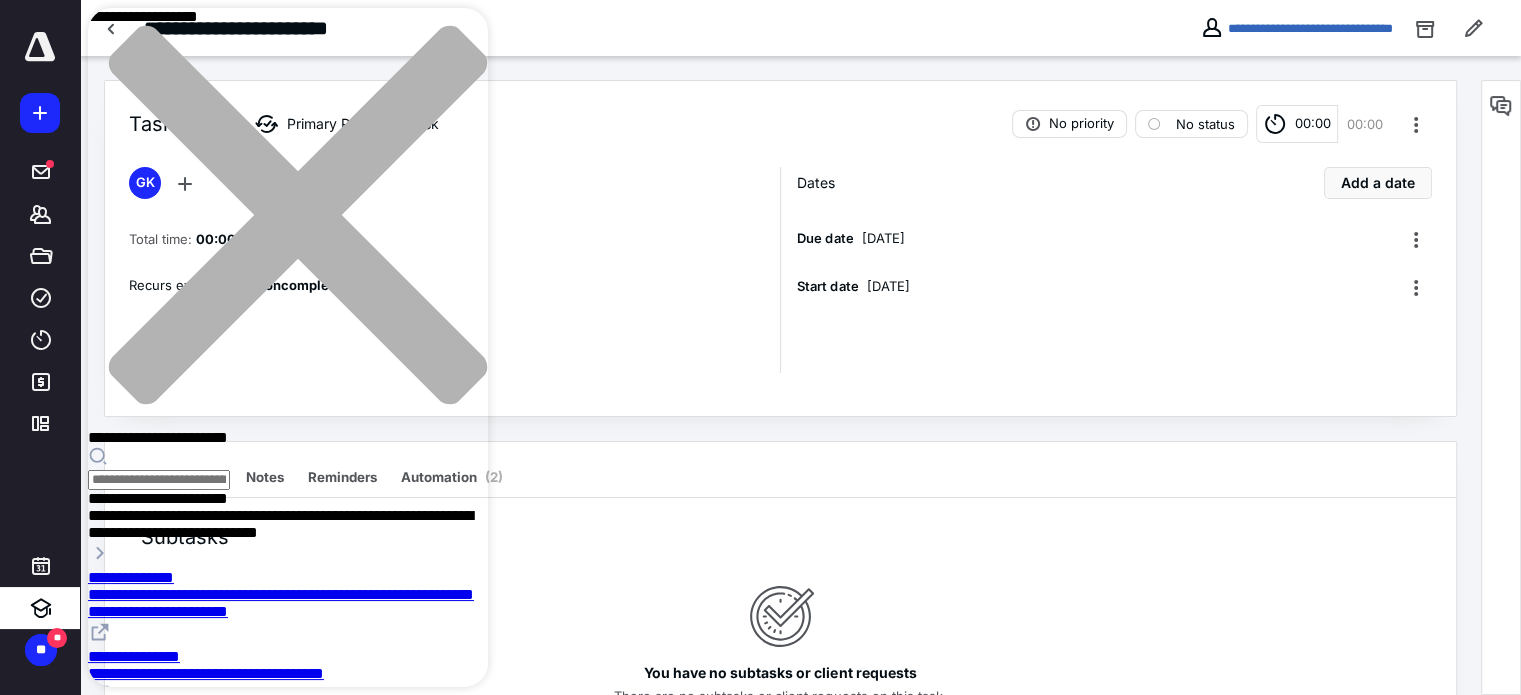click on "**********" at bounding box center (288, 249) 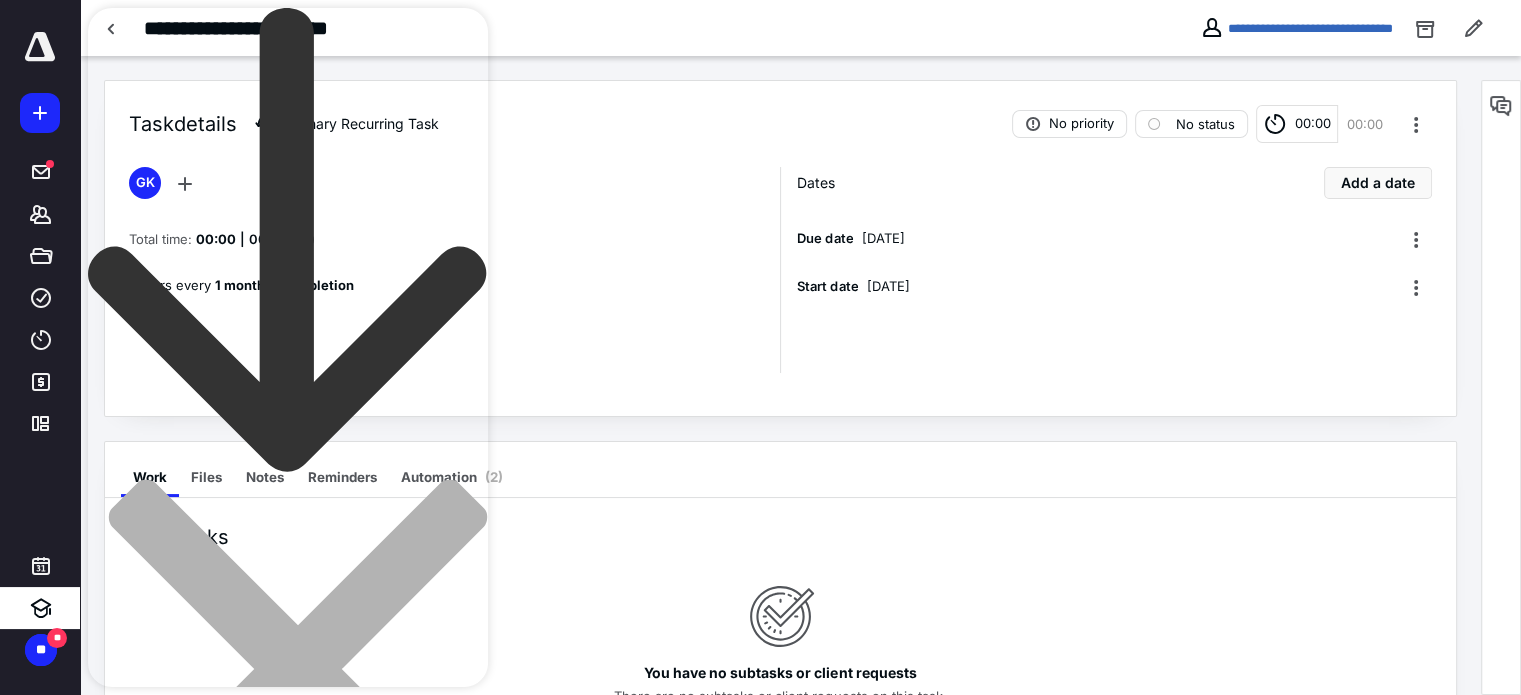 click on "**********" at bounding box center [203, 952] 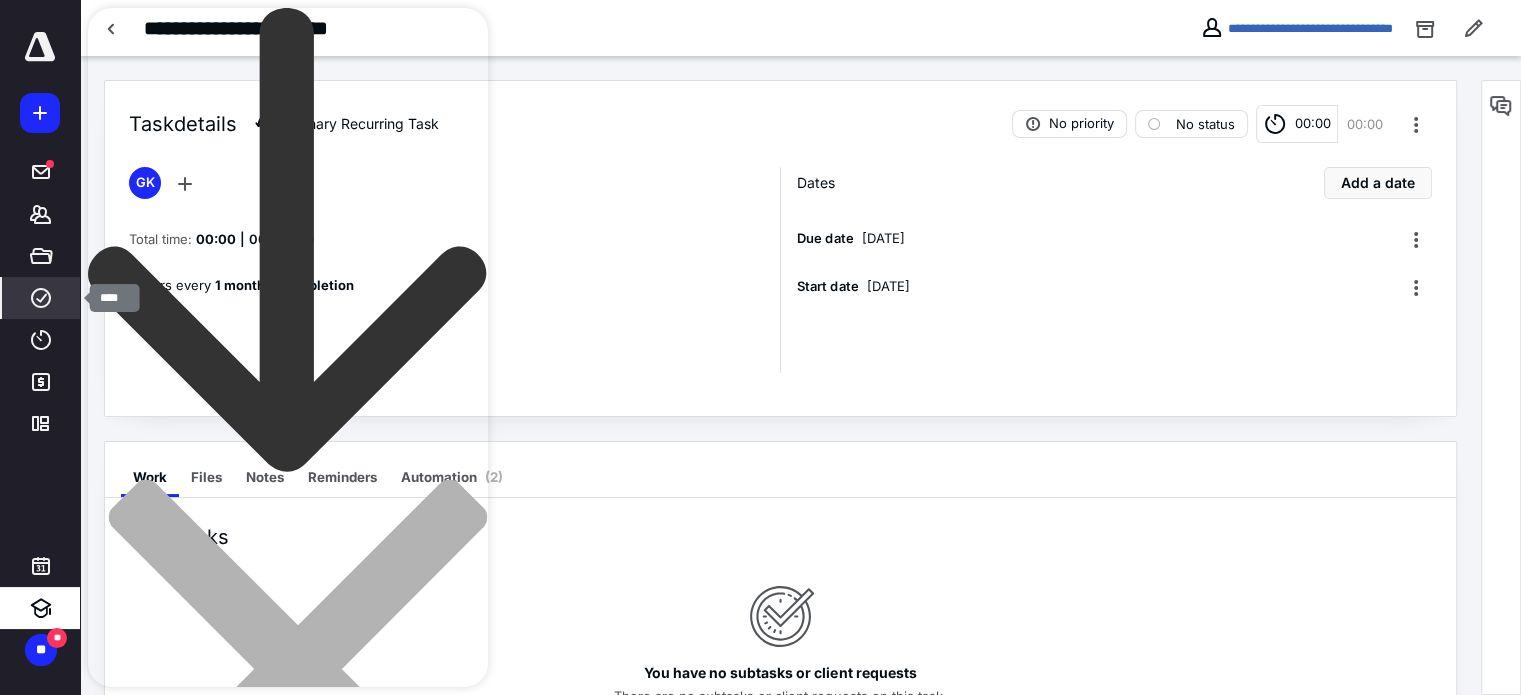 click 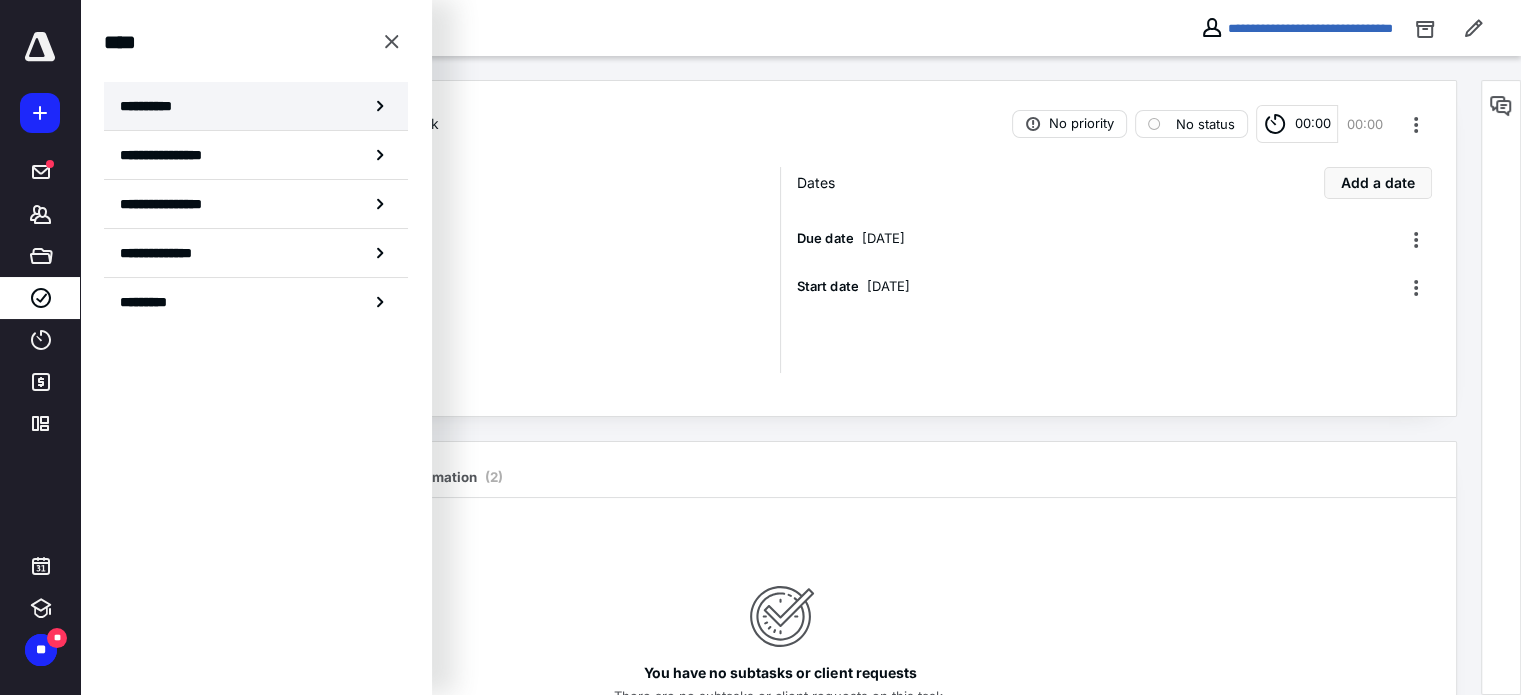 click on "**********" at bounding box center [256, 106] 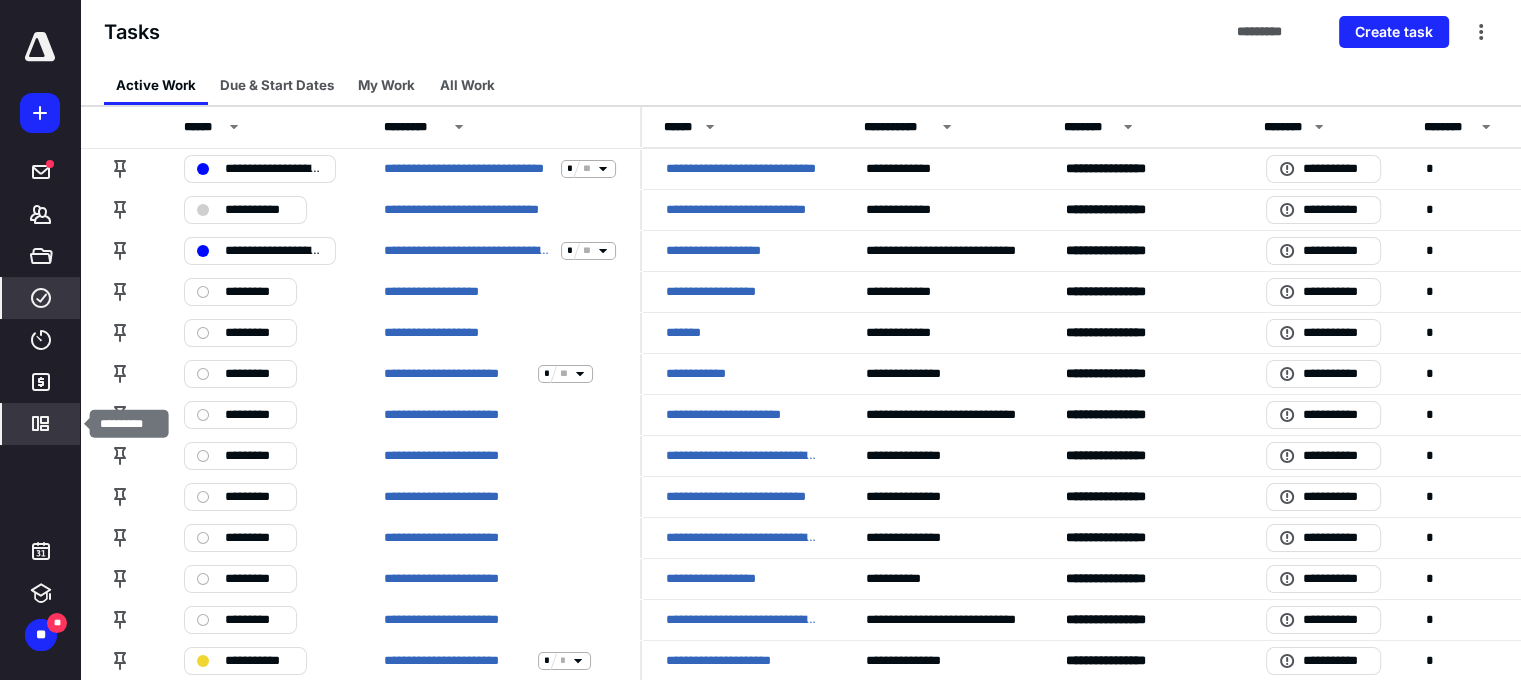 click 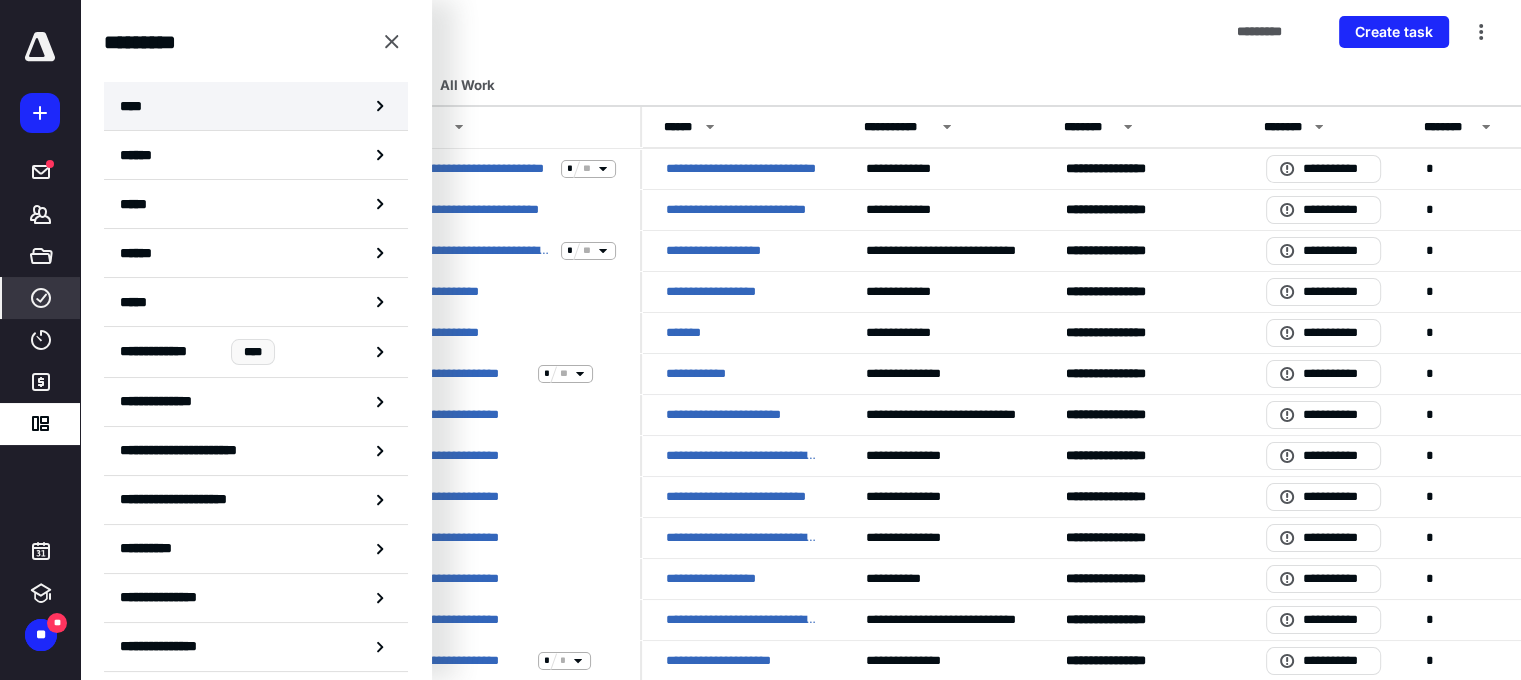 click on "****" at bounding box center (256, 106) 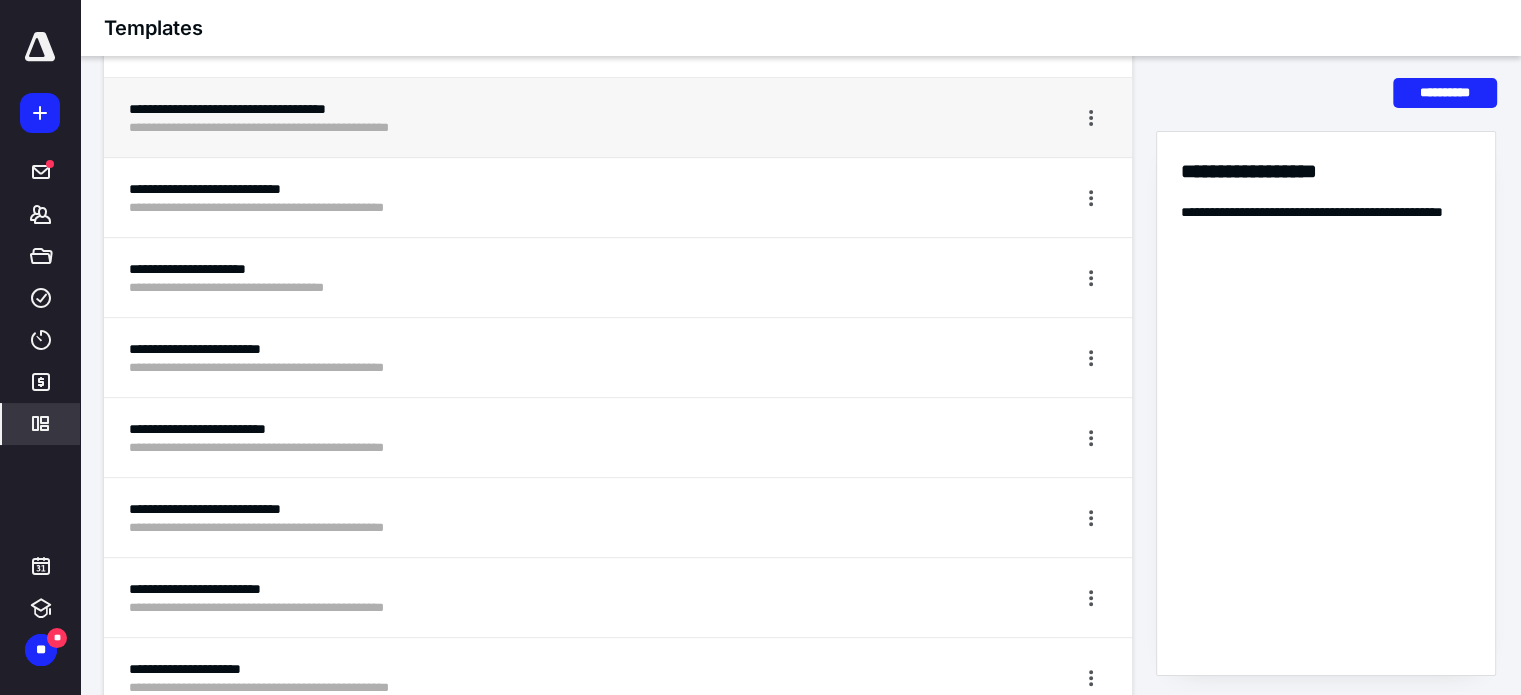 scroll, scrollTop: 800, scrollLeft: 0, axis: vertical 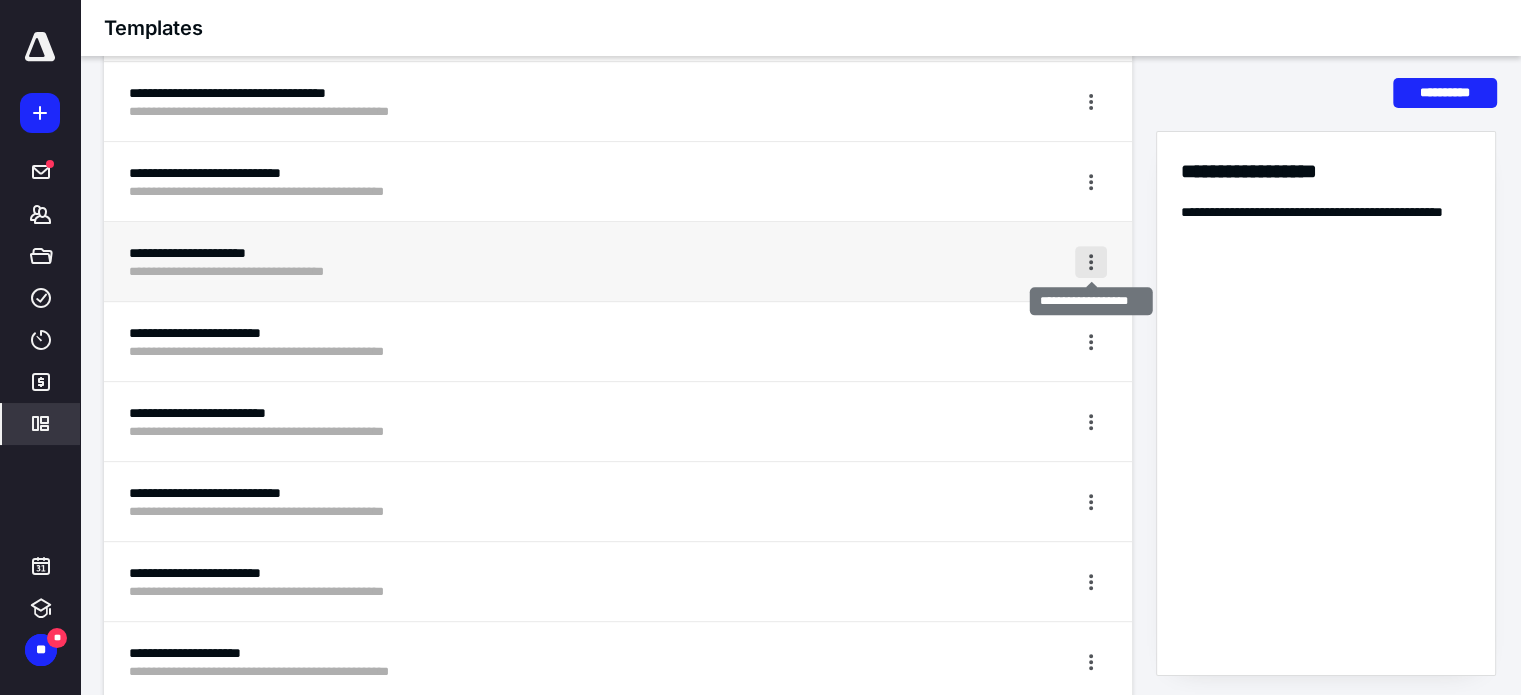 click at bounding box center (1091, 262) 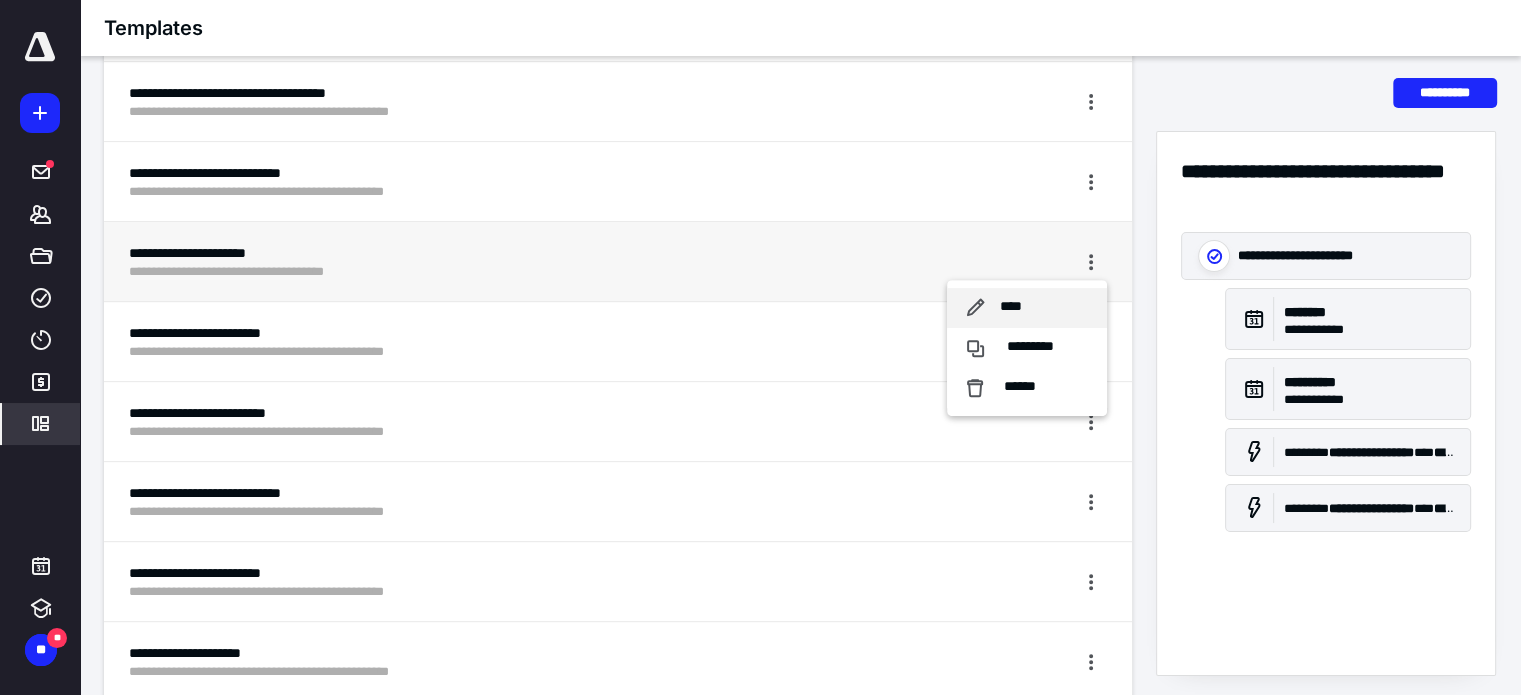 click on "****" at bounding box center (1027, 308) 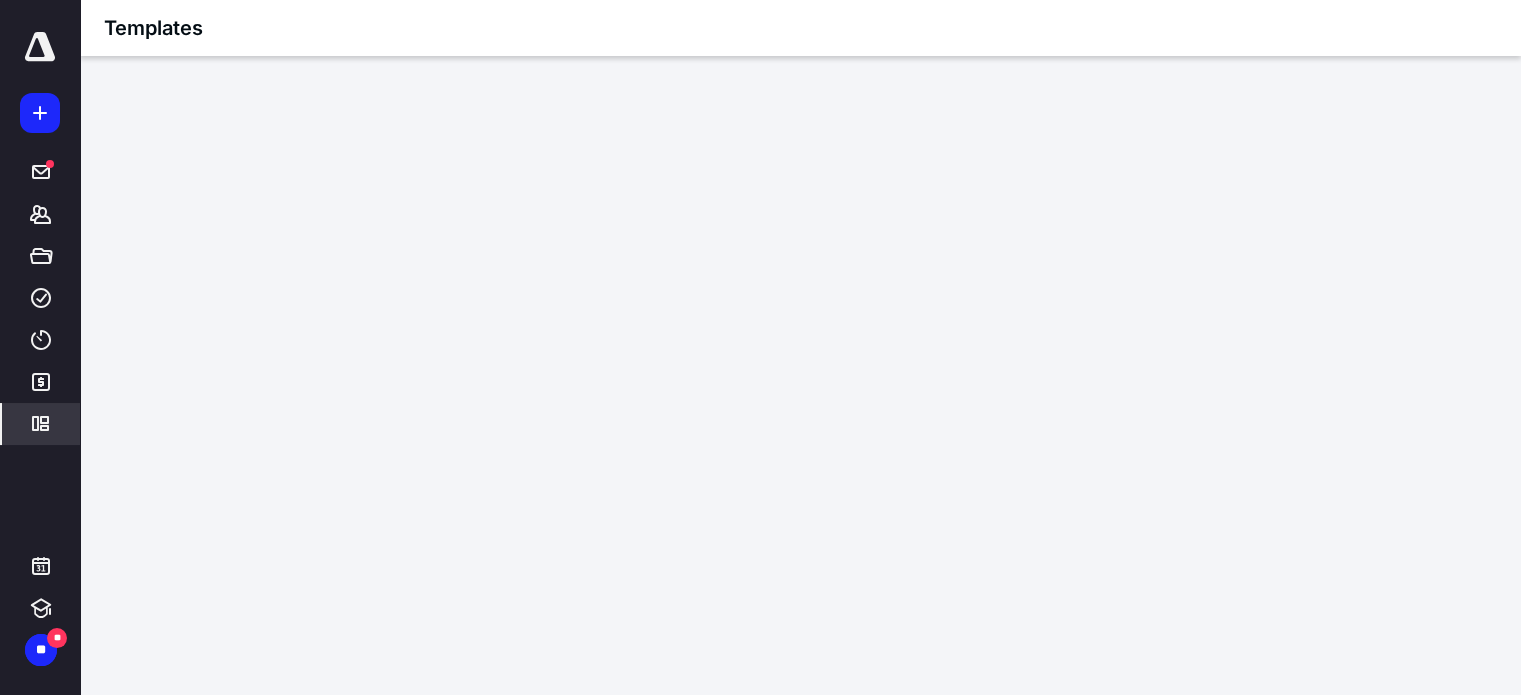 scroll, scrollTop: 15, scrollLeft: 0, axis: vertical 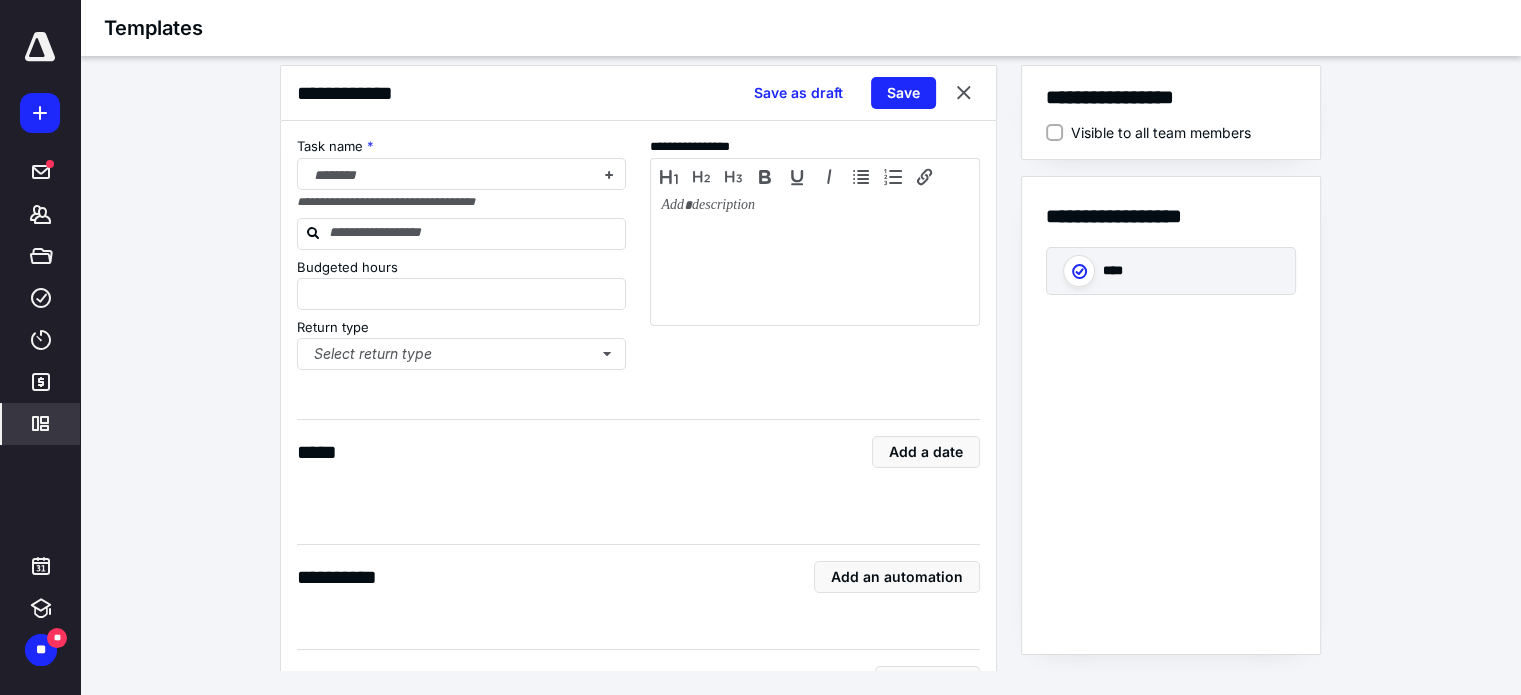 type on "*" 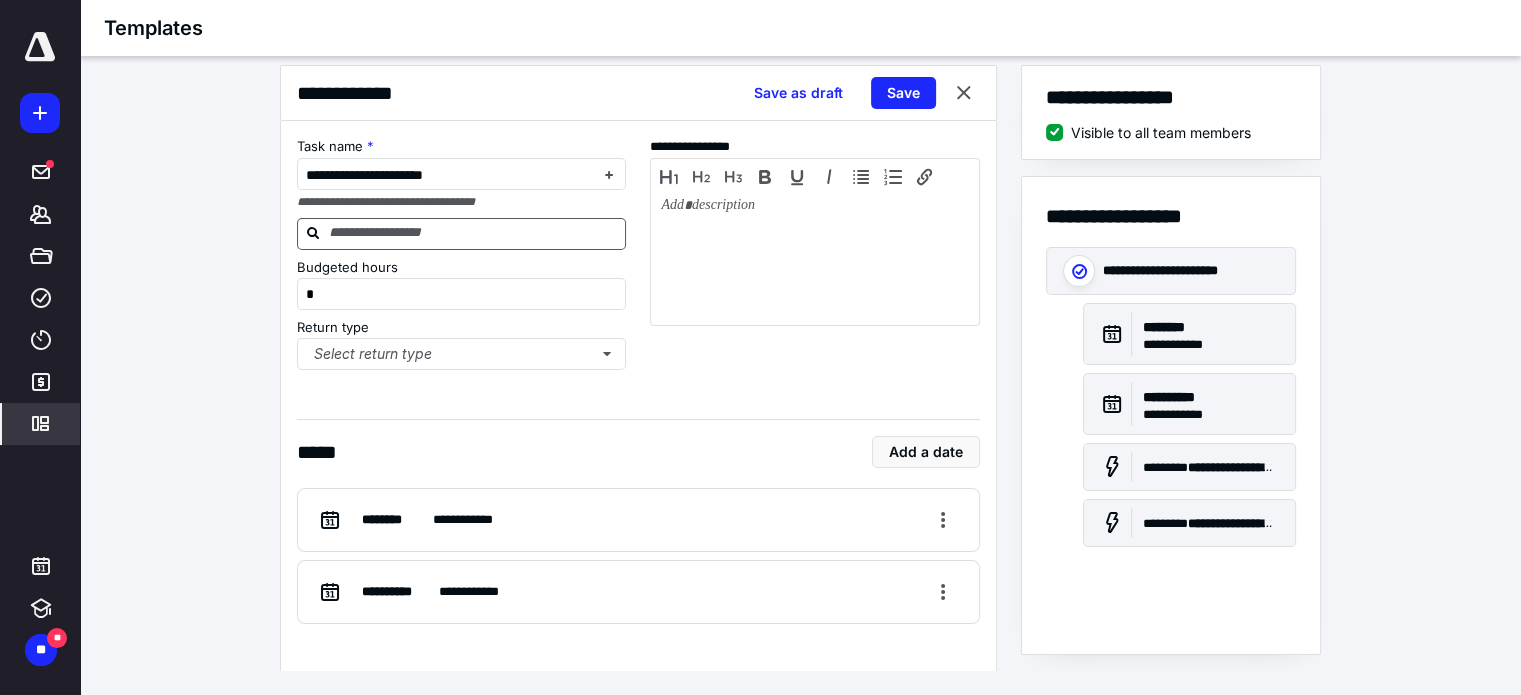 click at bounding box center [474, 233] 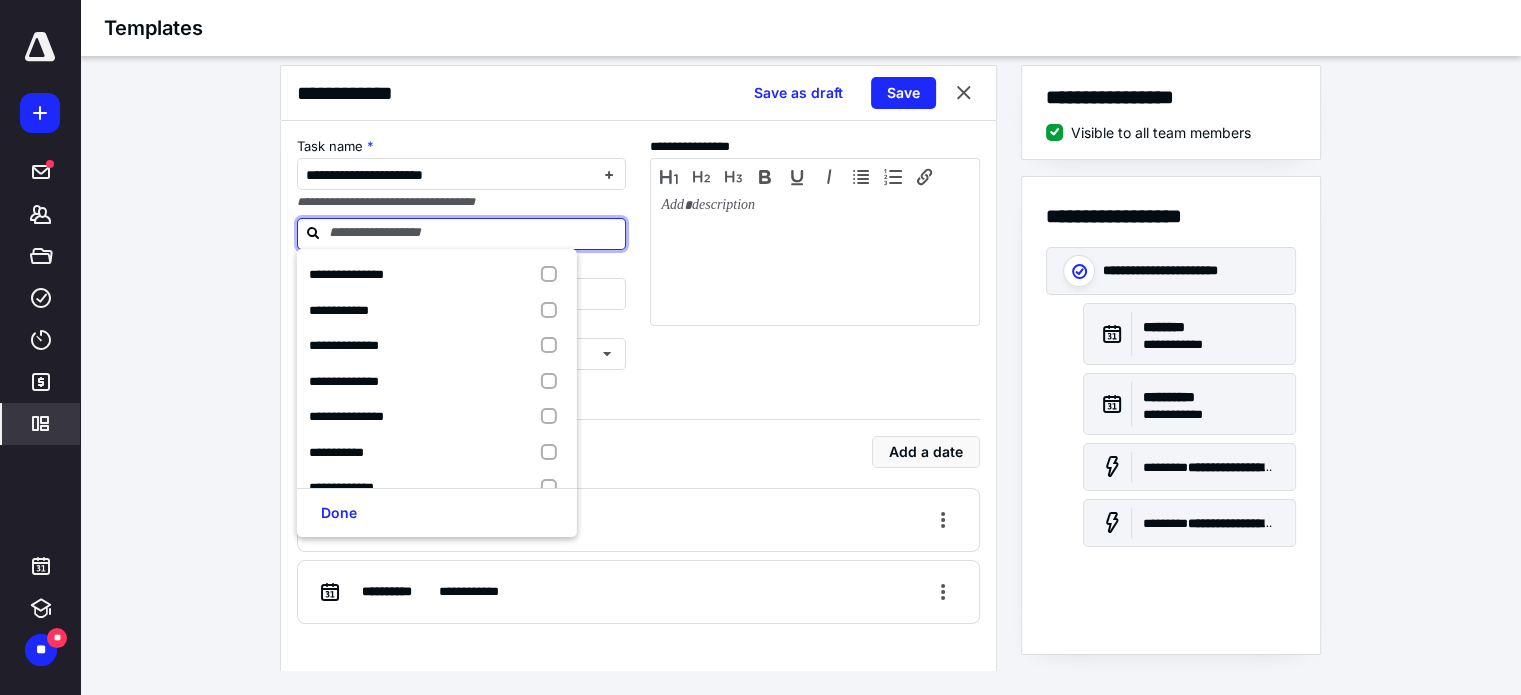 click at bounding box center (474, 233) 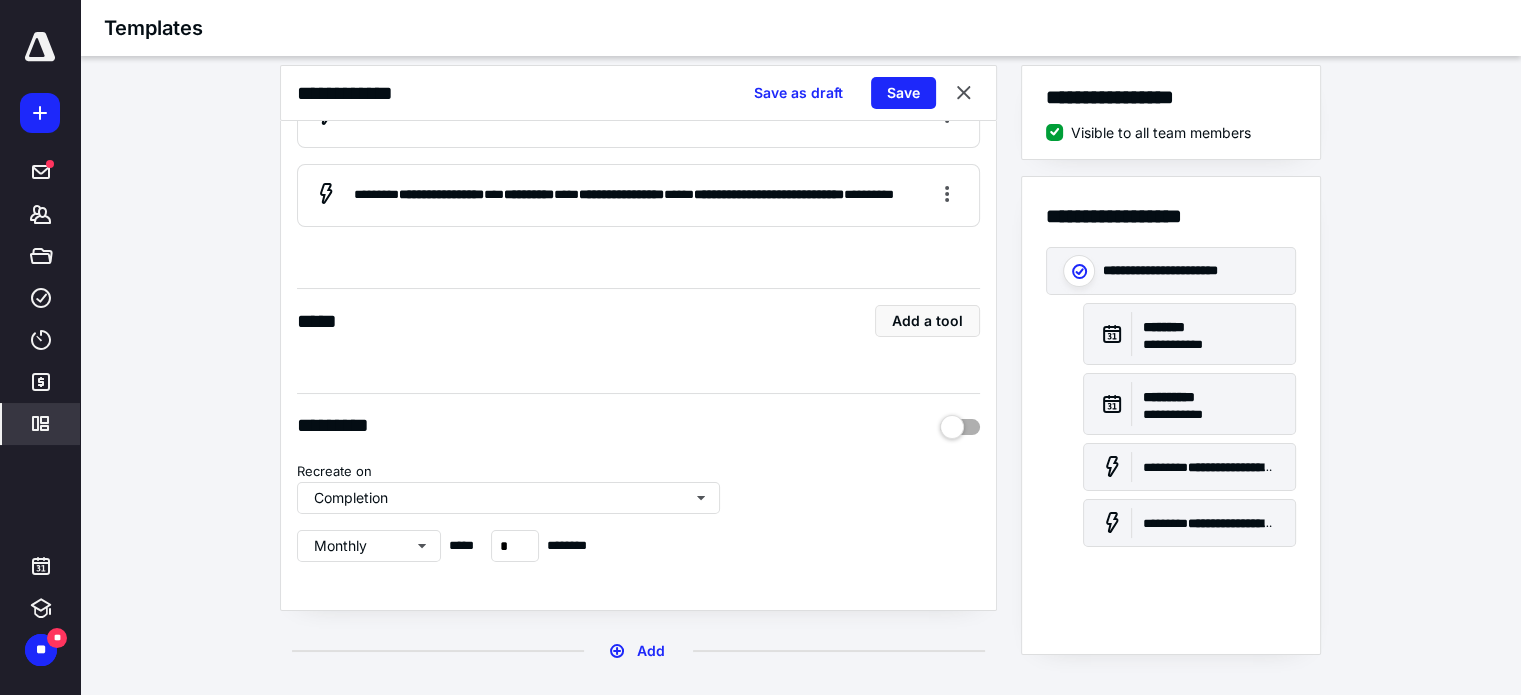 scroll, scrollTop: 697, scrollLeft: 0, axis: vertical 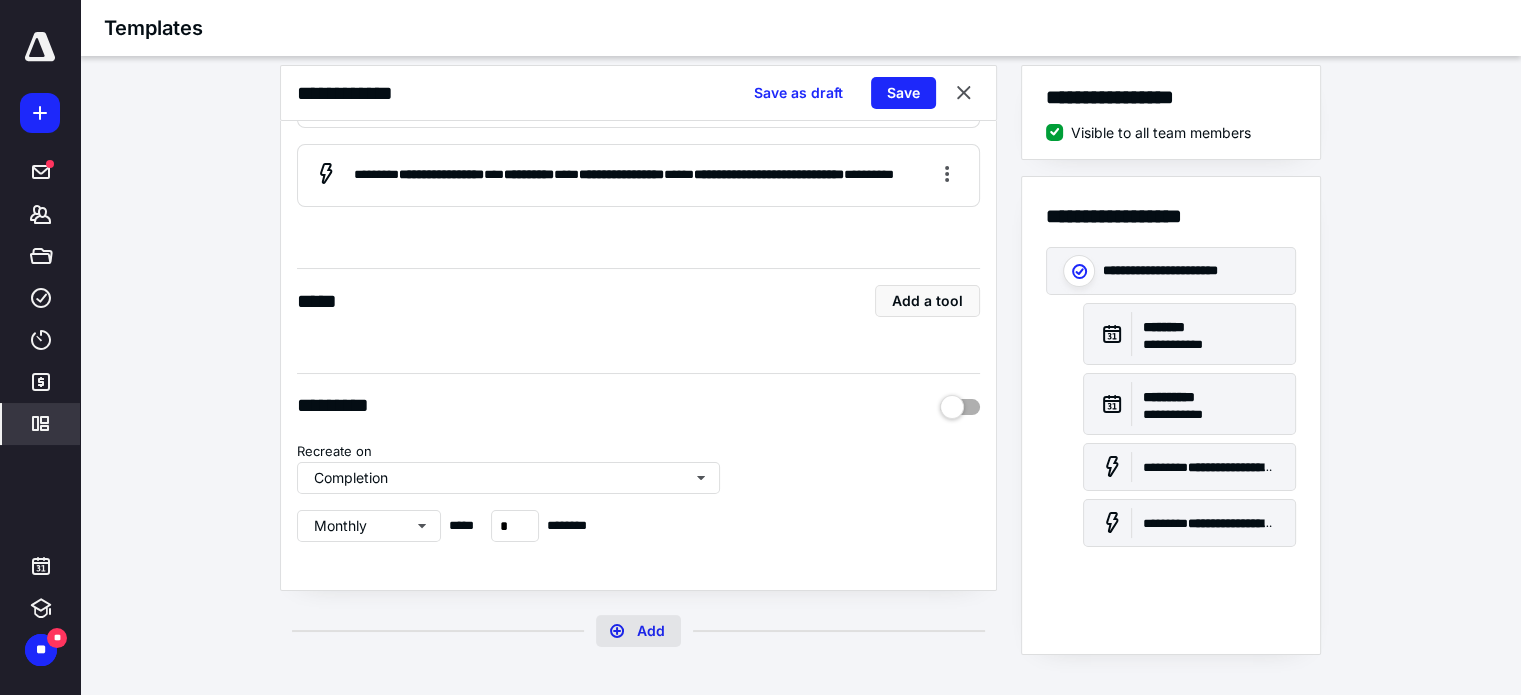 click on "Add" at bounding box center [638, 631] 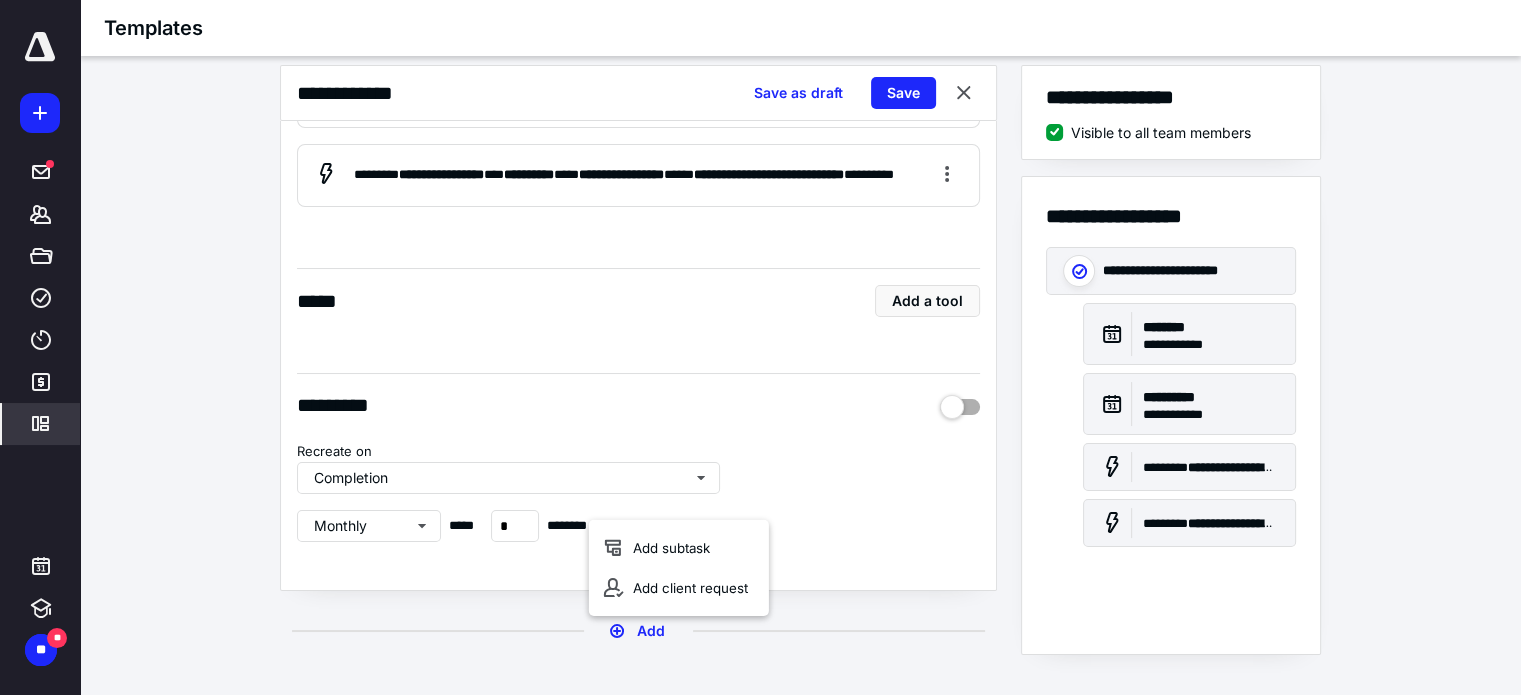 click on "**********" at bounding box center [800, 368] 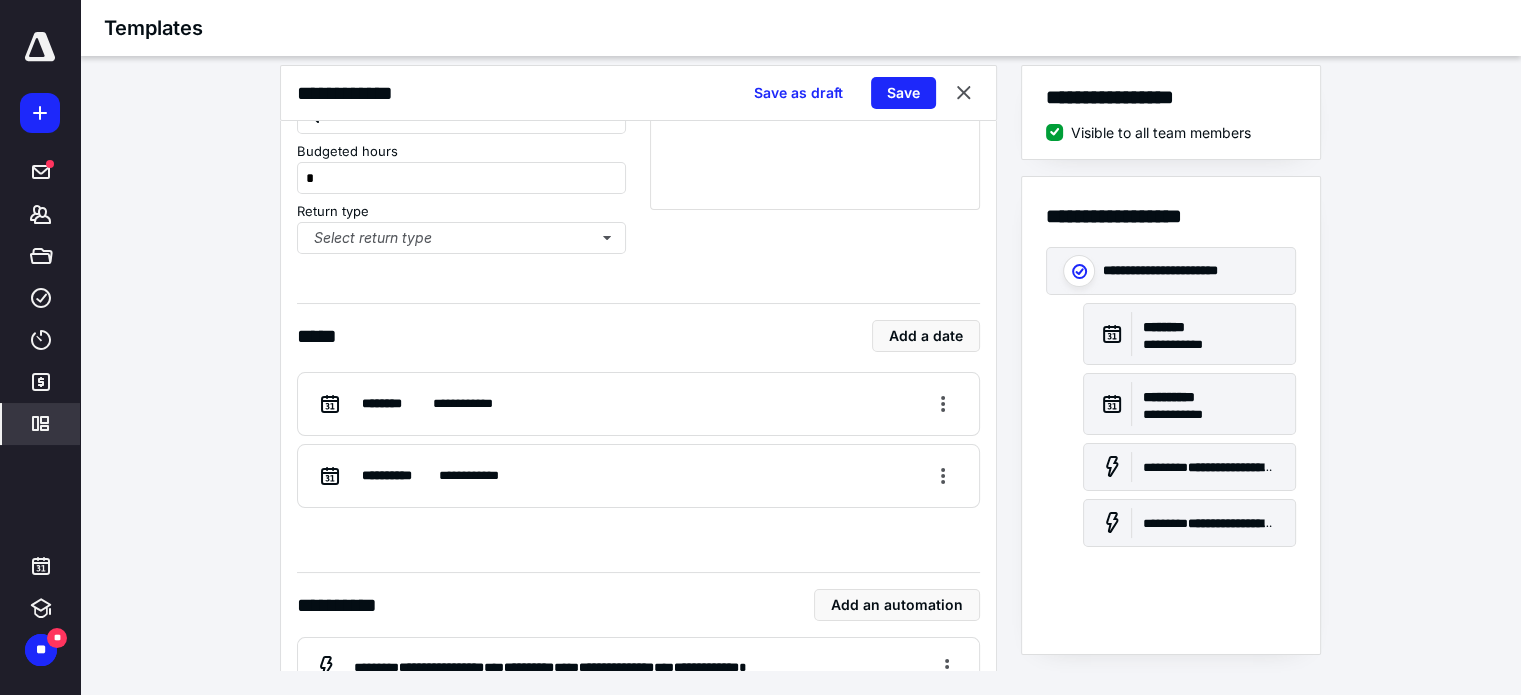 scroll, scrollTop: 0, scrollLeft: 0, axis: both 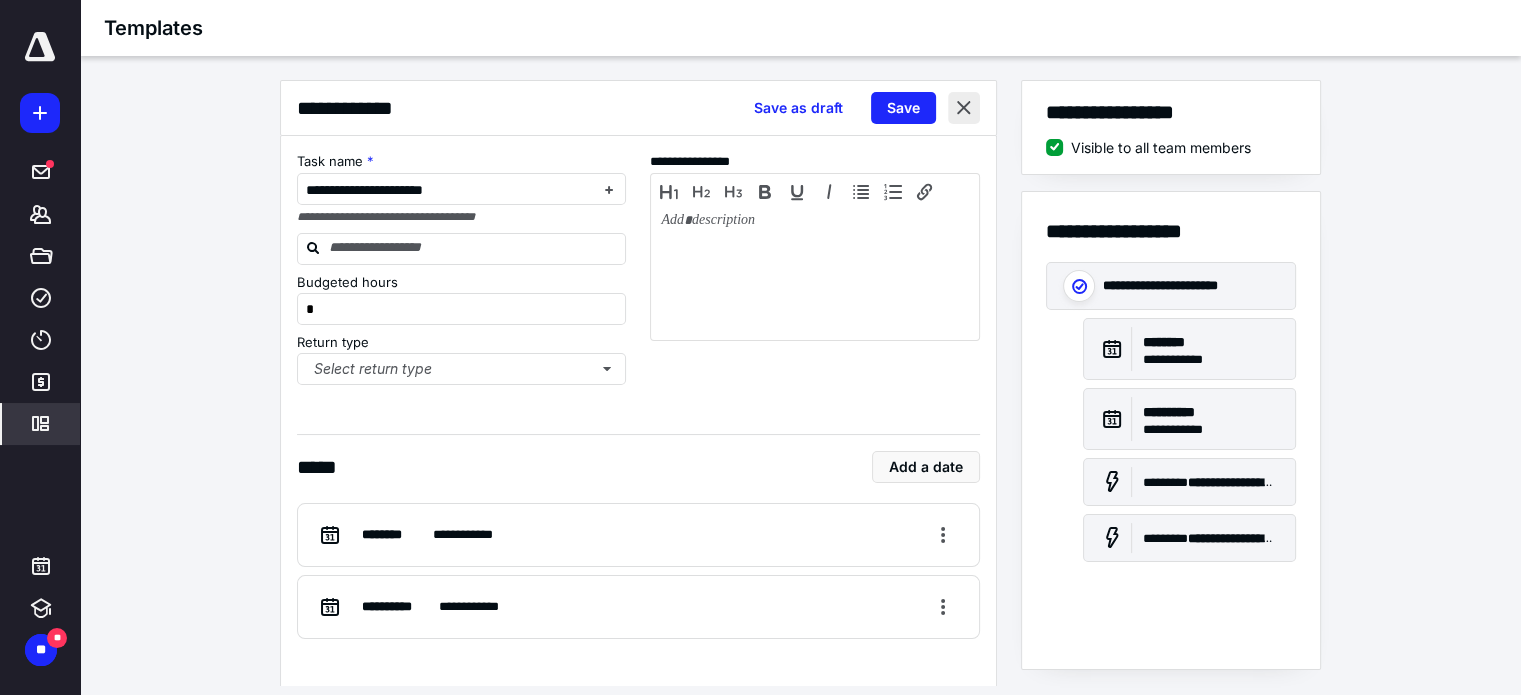 click at bounding box center [964, 108] 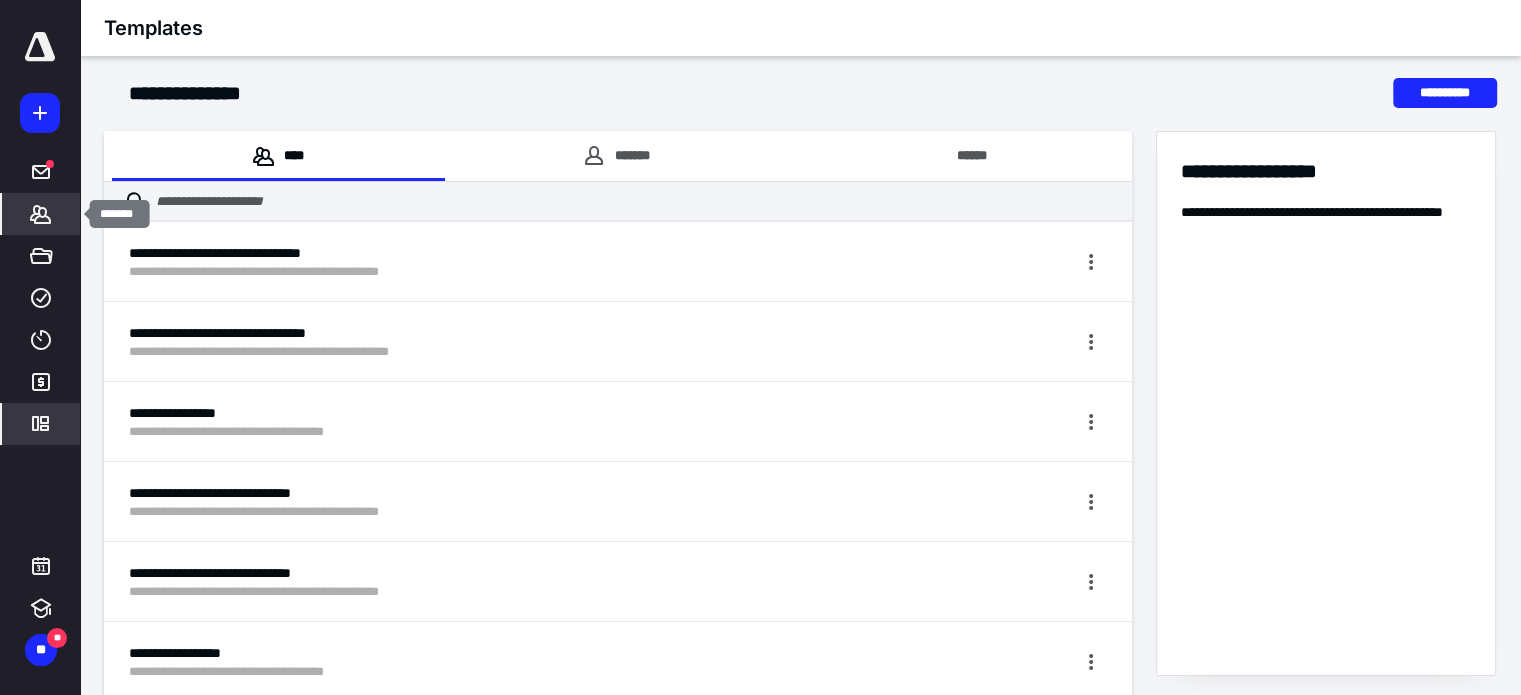 click 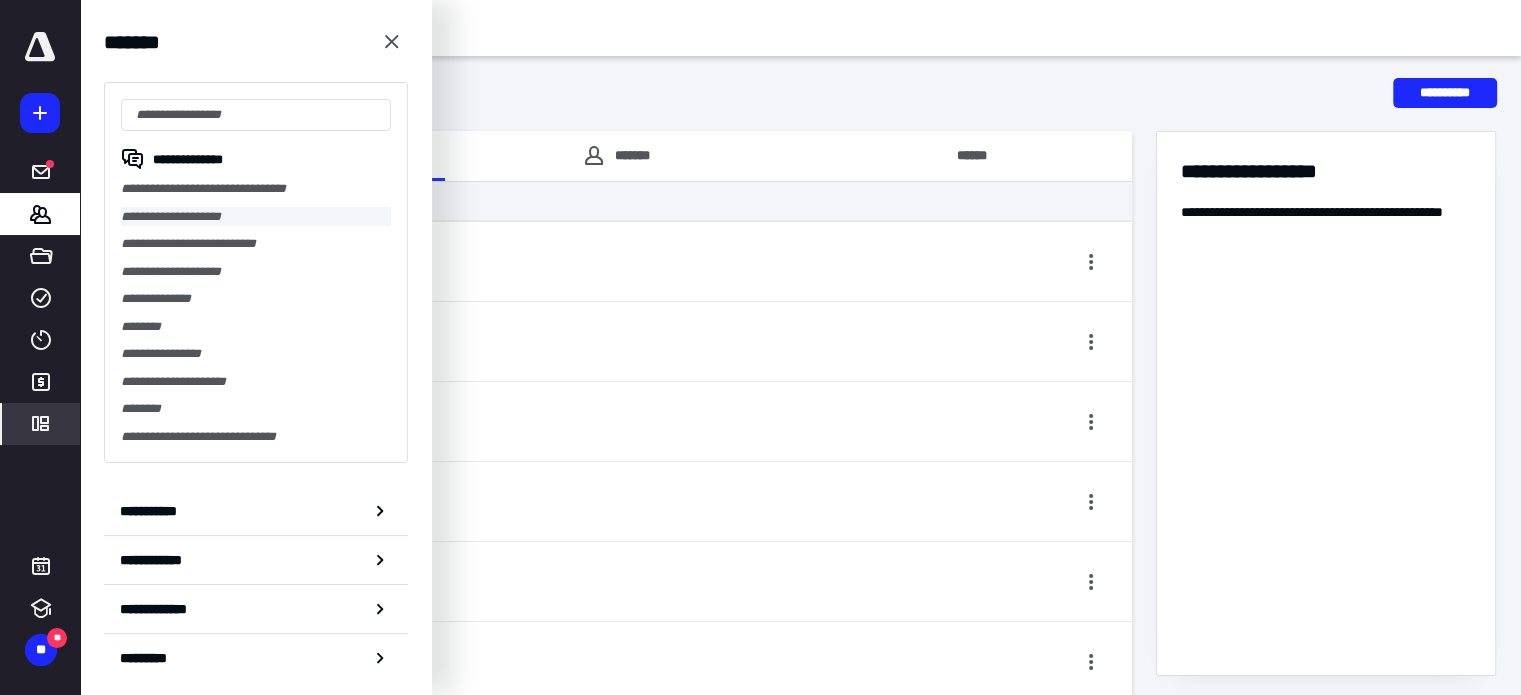 click on "**********" at bounding box center [256, 217] 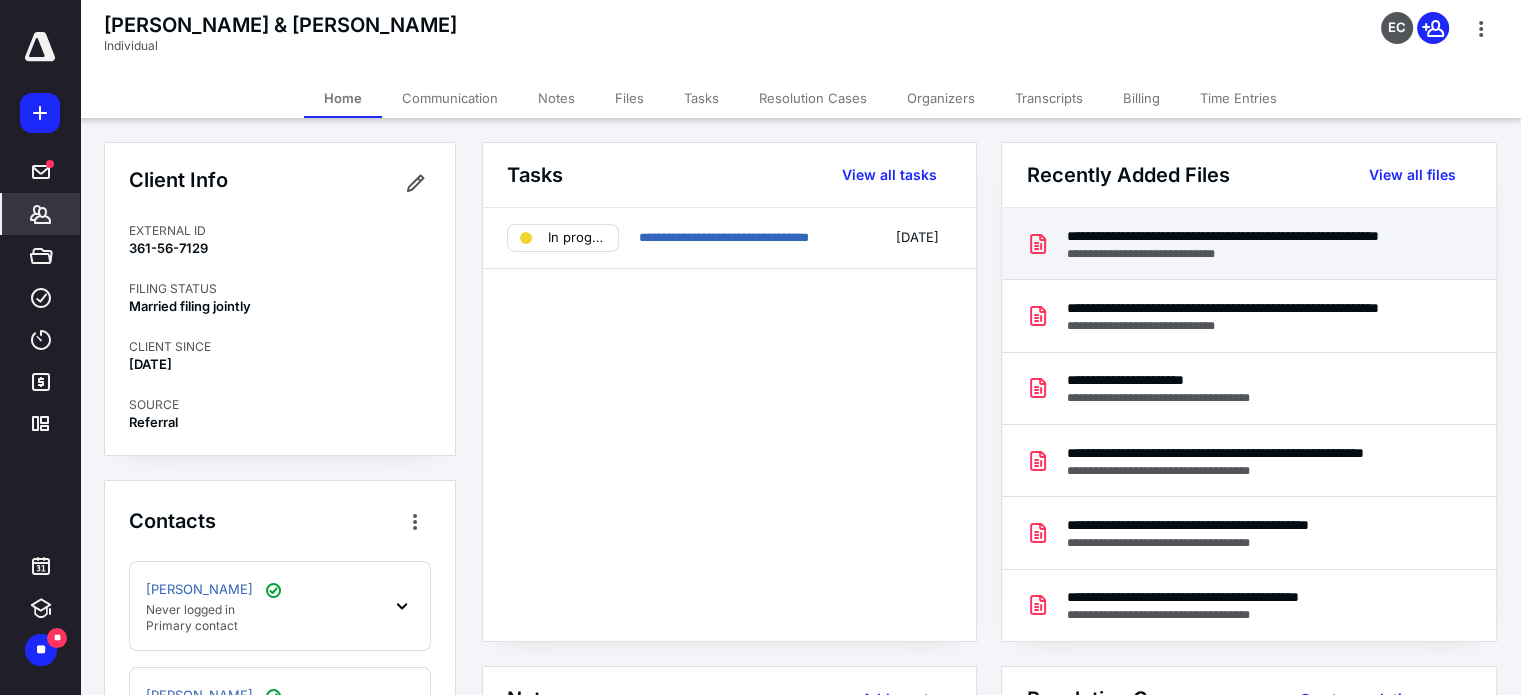 click on "**********" at bounding box center [1244, 236] 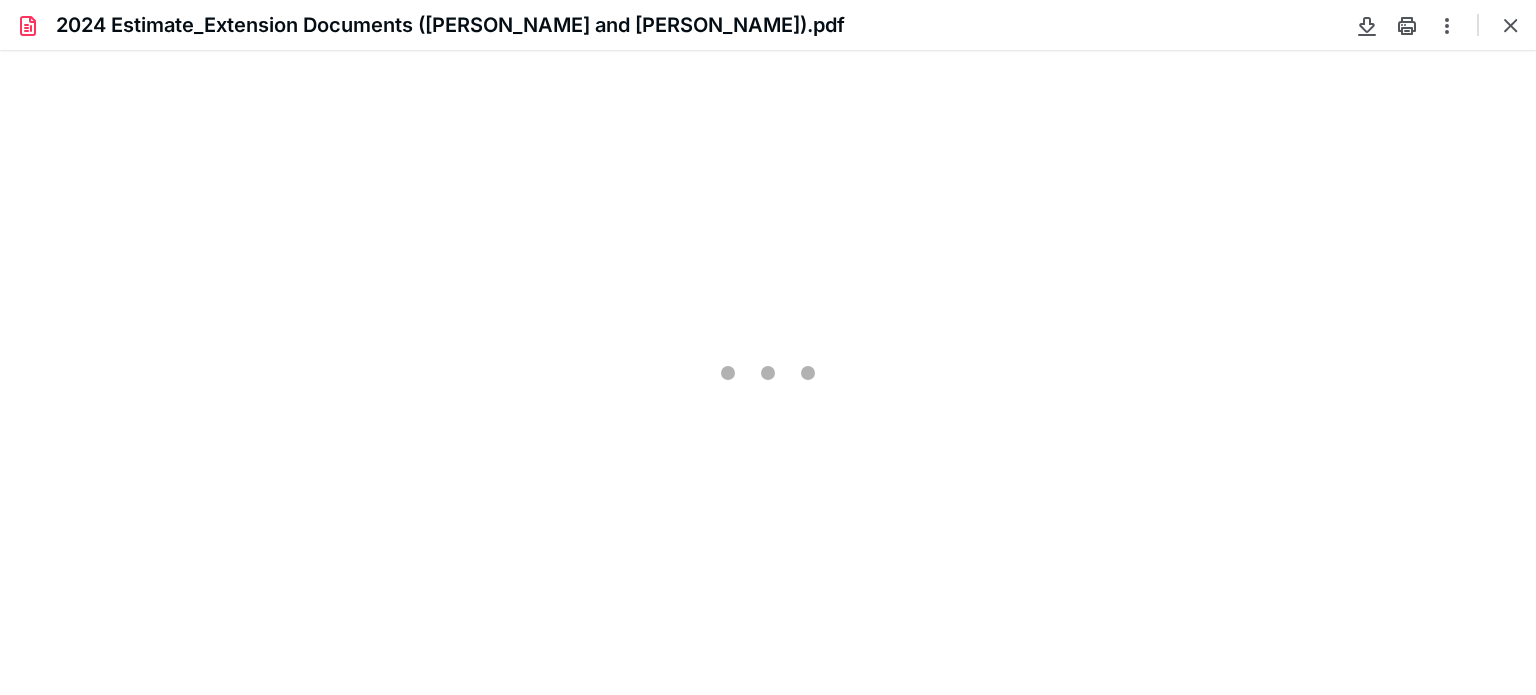 scroll, scrollTop: 0, scrollLeft: 0, axis: both 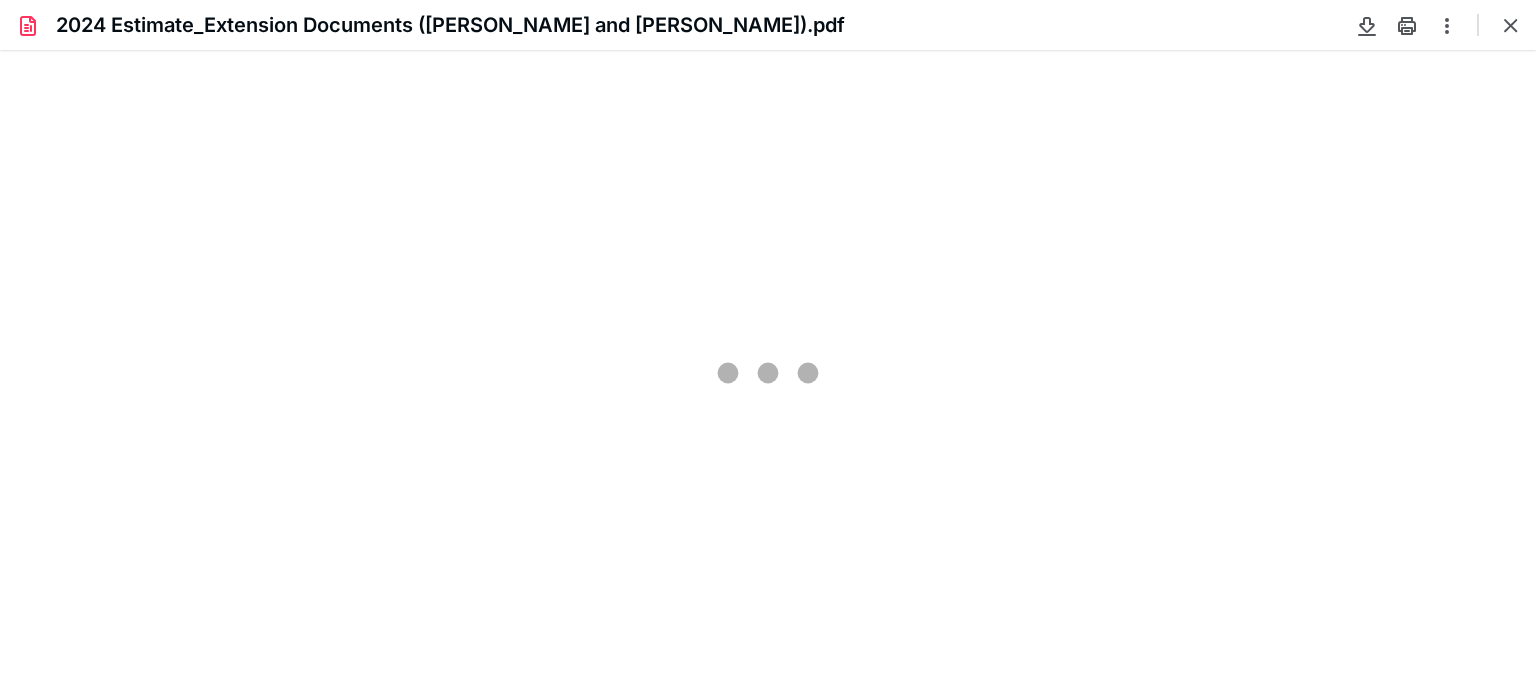 type on "77" 